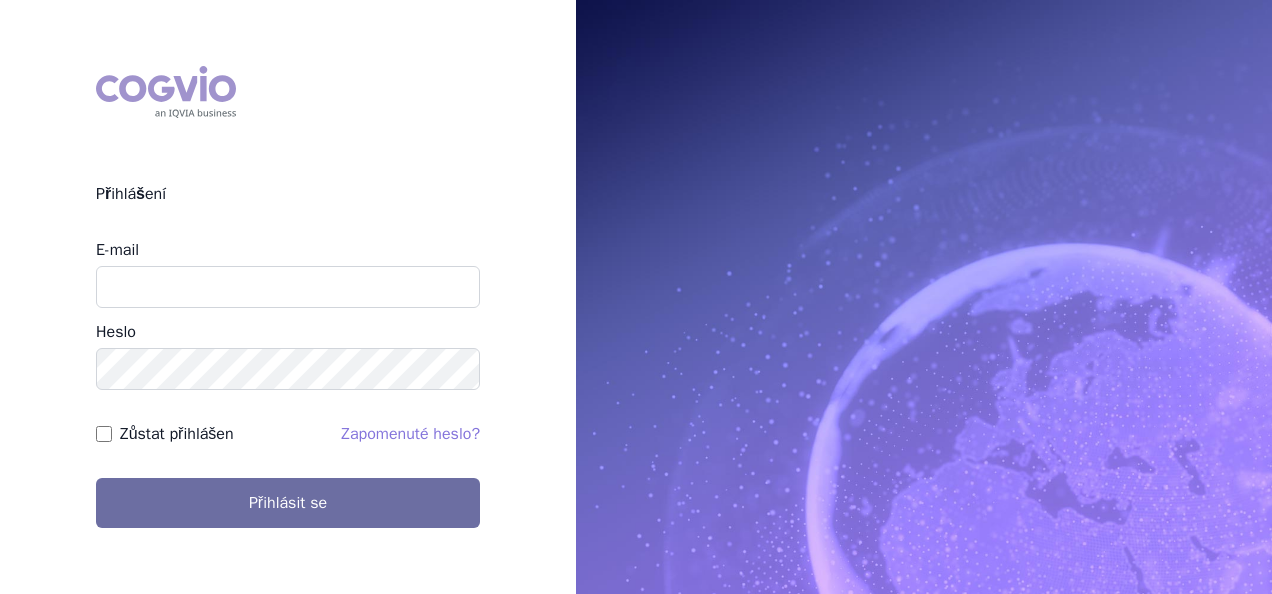 scroll, scrollTop: 0, scrollLeft: 0, axis: both 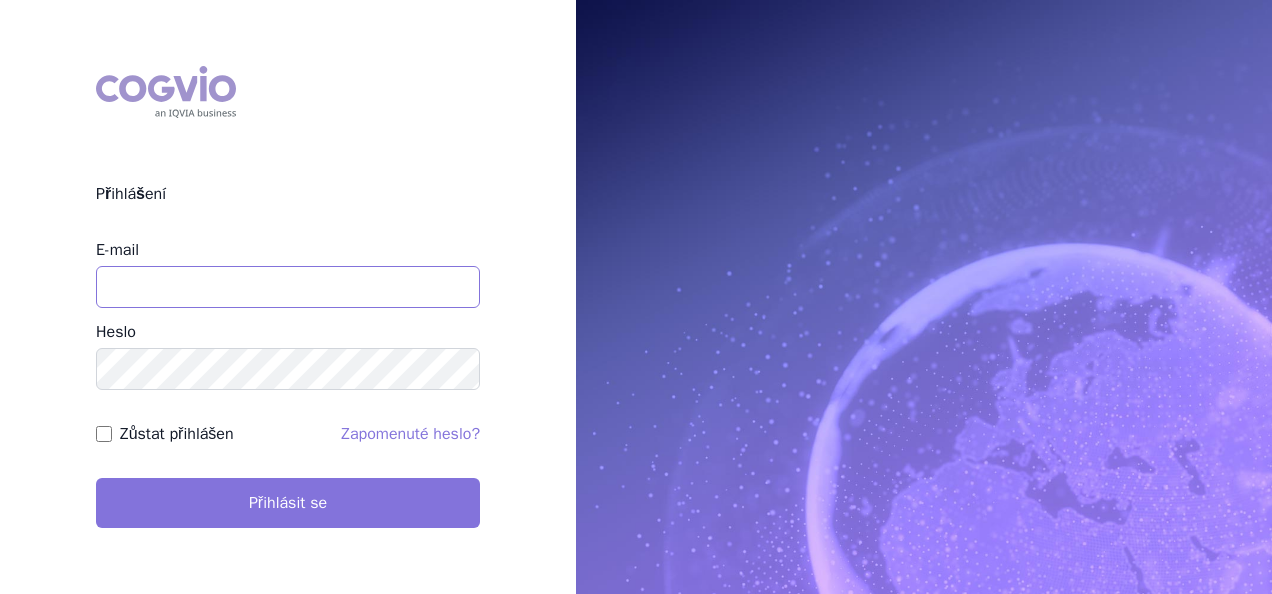 type on "[USERNAME]@[DOMAIN]" 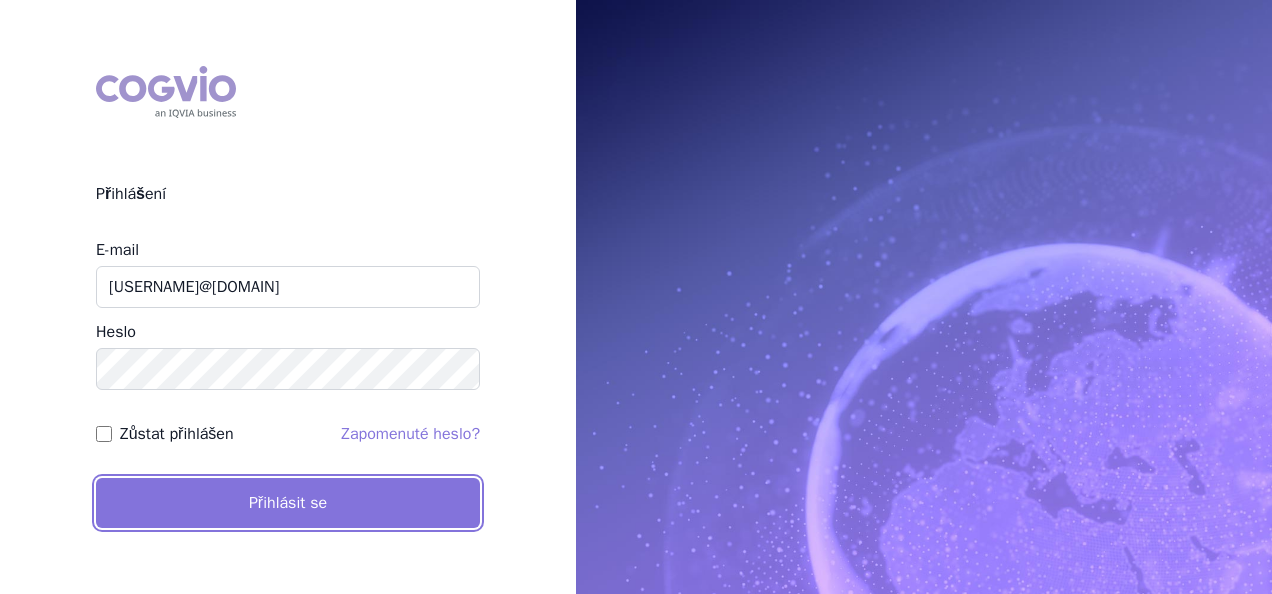 click on "Přihlásit se" at bounding box center [288, 503] 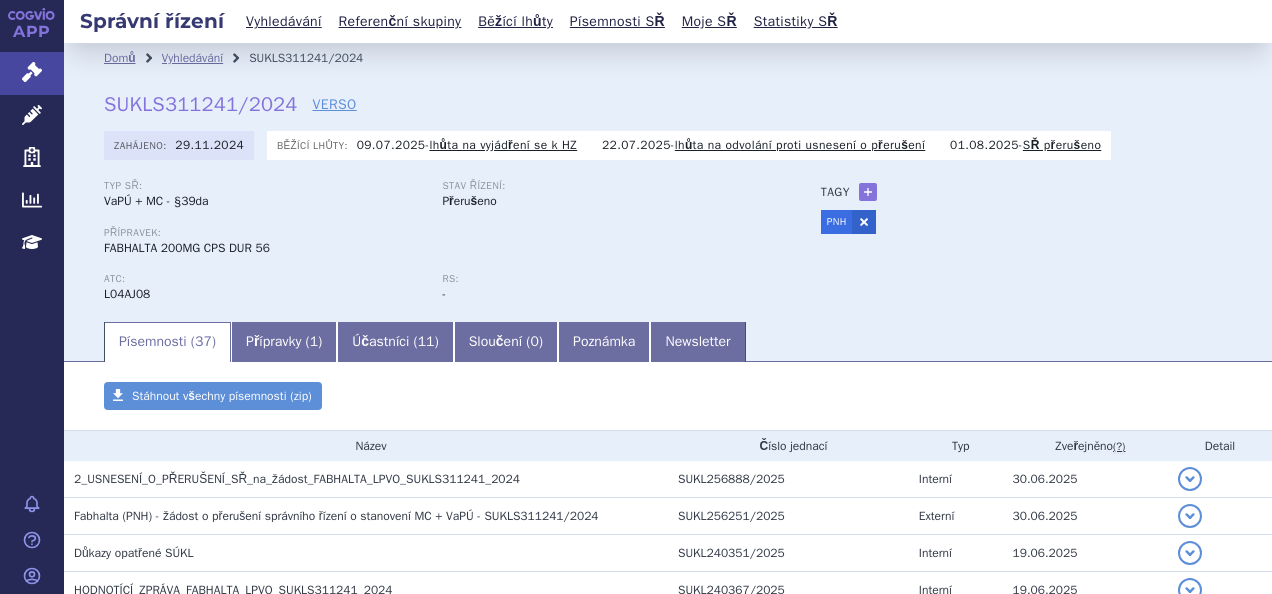 scroll, scrollTop: 0, scrollLeft: 0, axis: both 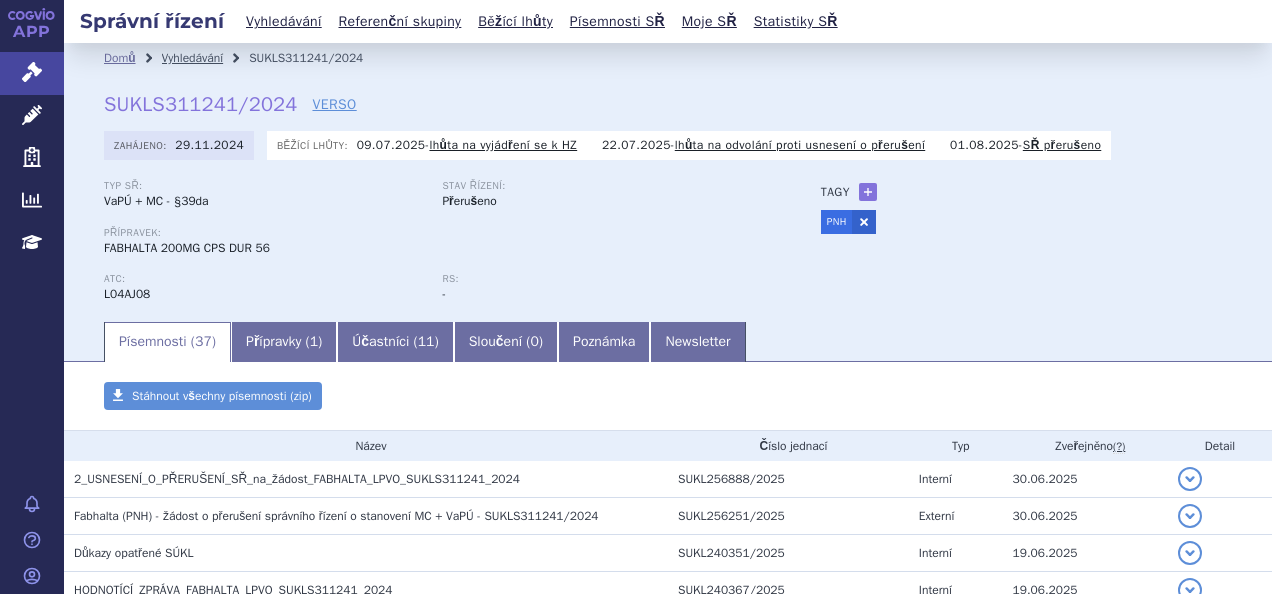 click on "Vyhledávání" at bounding box center [193, 58] 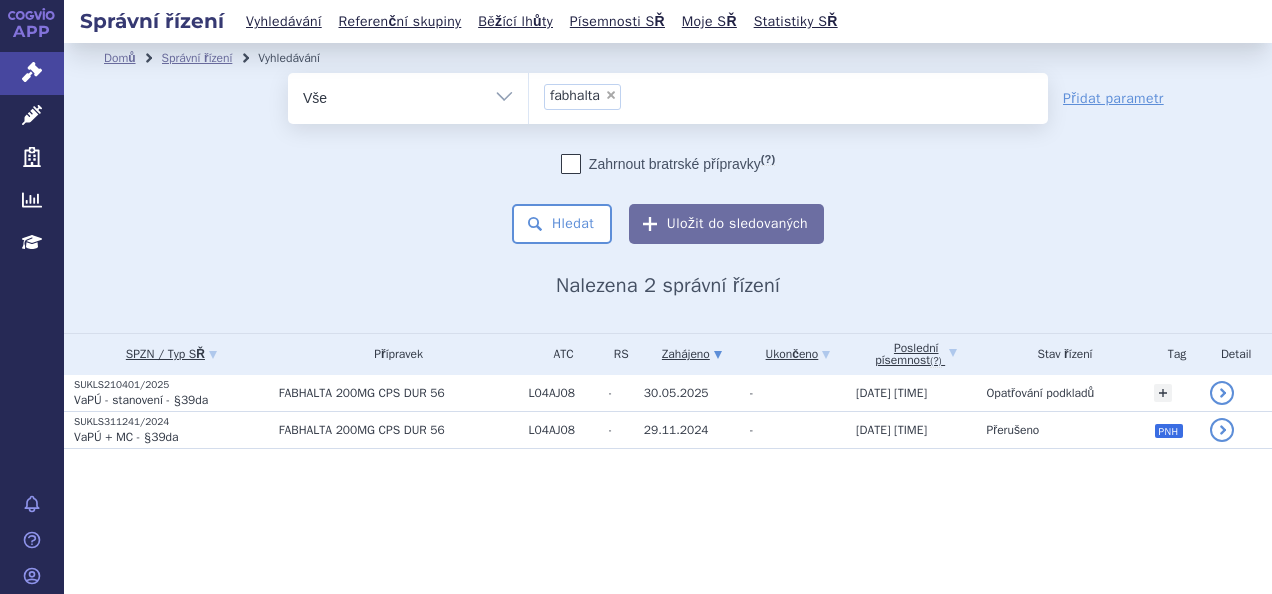 scroll, scrollTop: 0, scrollLeft: 0, axis: both 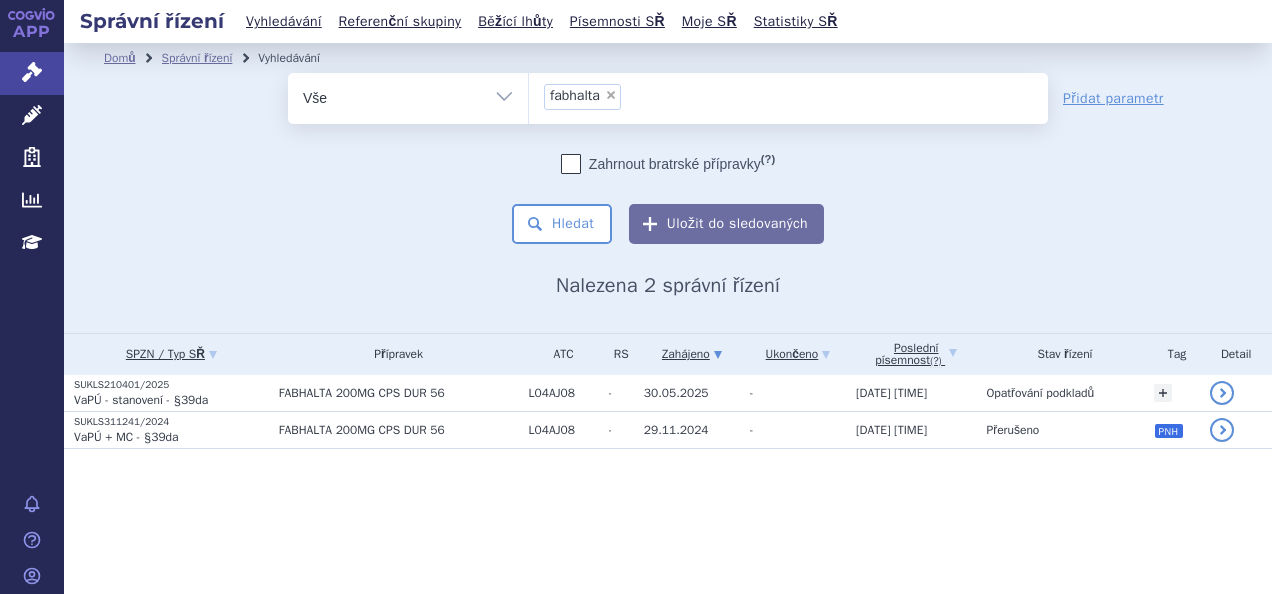 click on "× fabhalta" at bounding box center (582, 97) 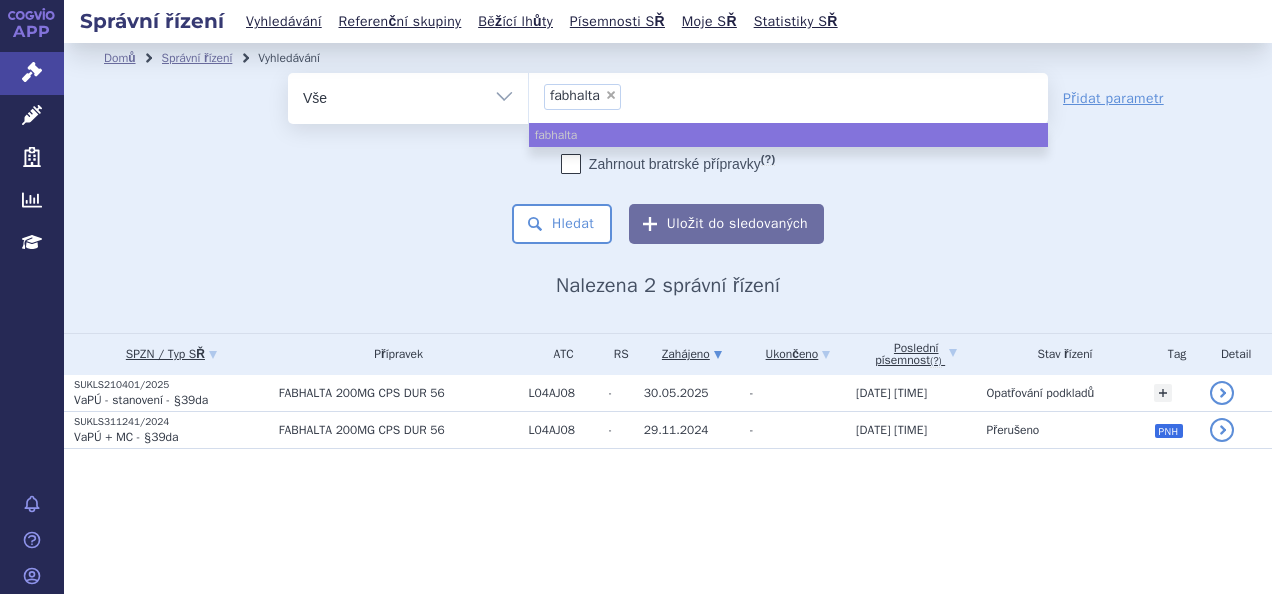 click on "×" at bounding box center (611, 95) 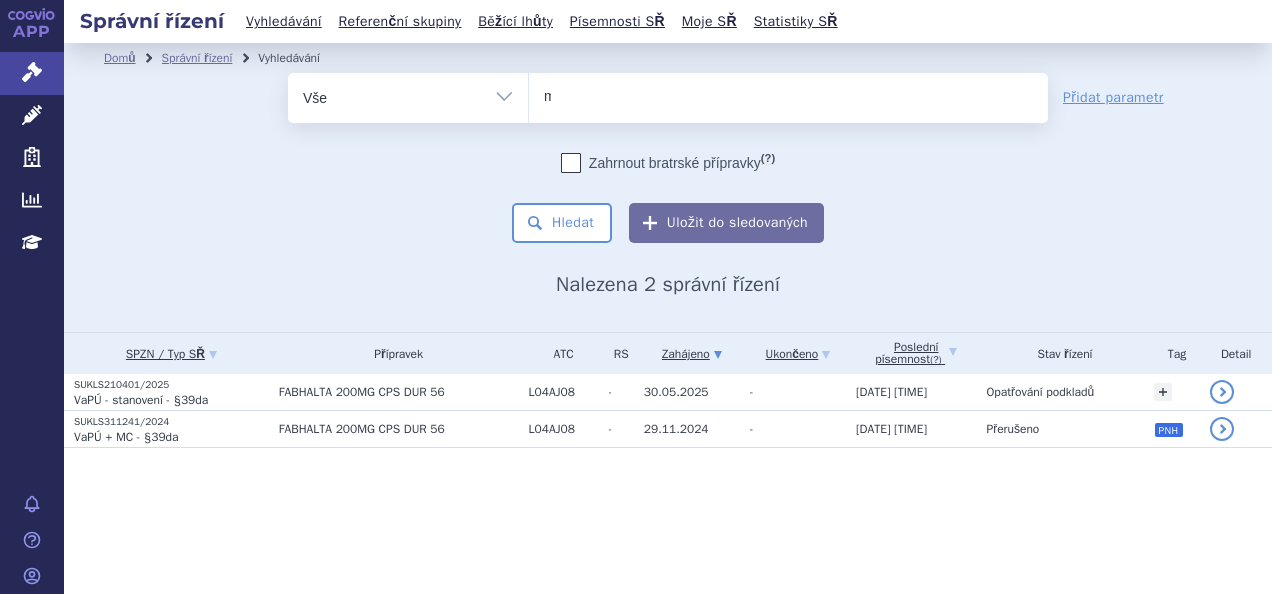 type on "mi" 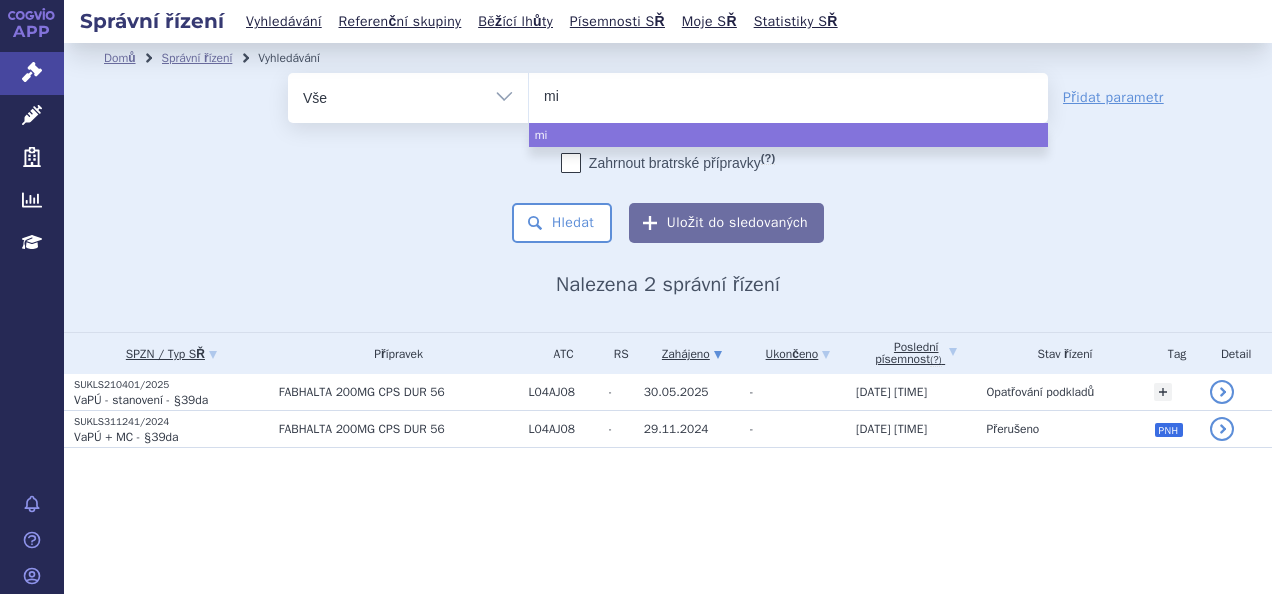 type on "min" 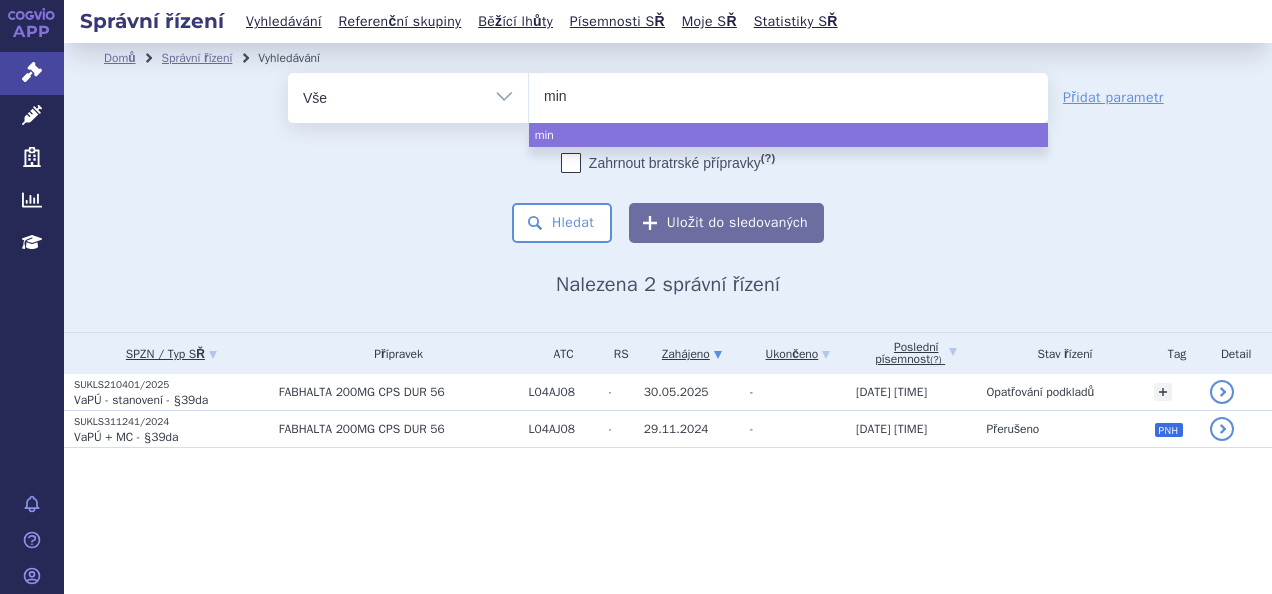 type on "minj" 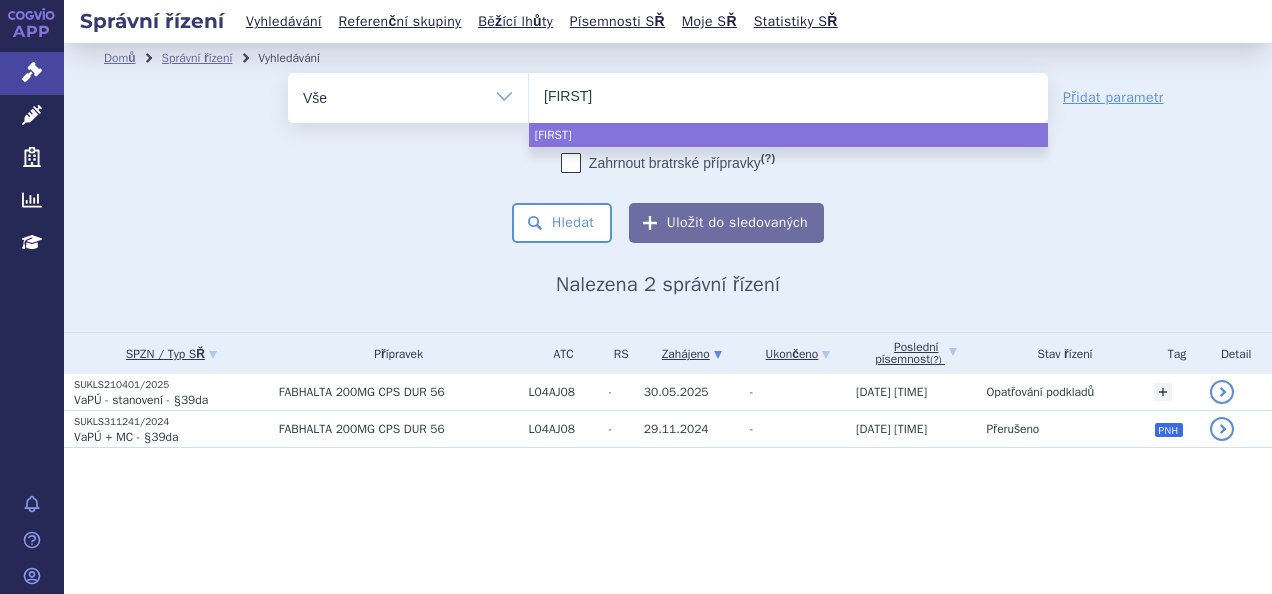 type on "minju" 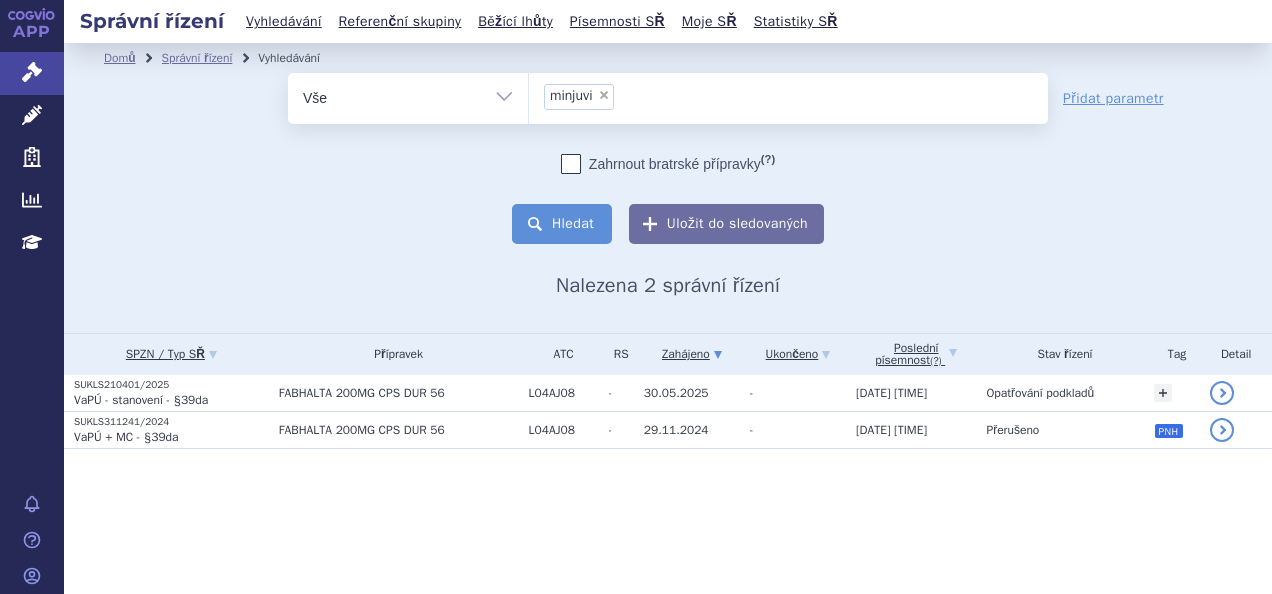 click on "Hledat" at bounding box center [562, 224] 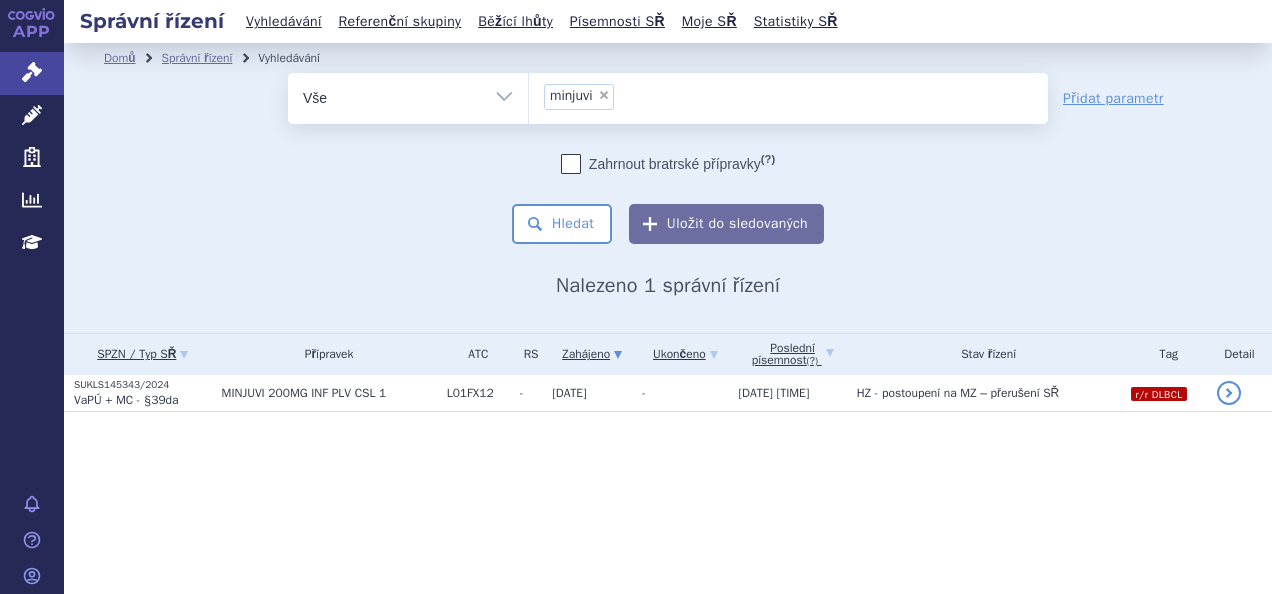 scroll, scrollTop: 0, scrollLeft: 0, axis: both 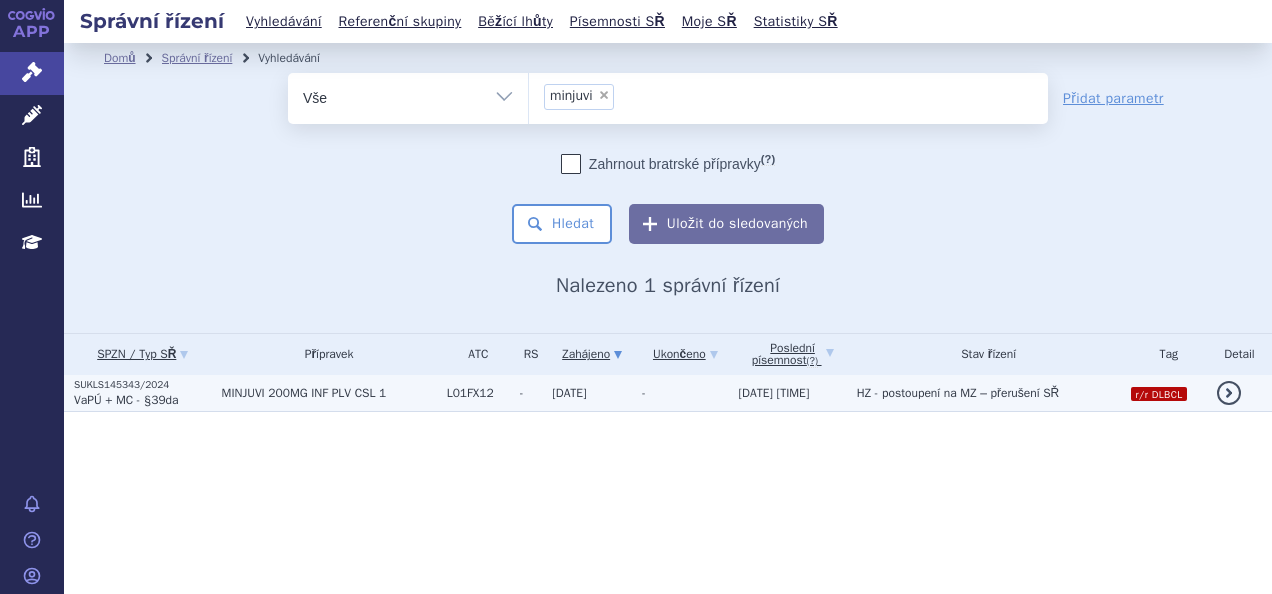 click on "MINJUVI 200MG INF PLV CSL 1" at bounding box center (329, 393) 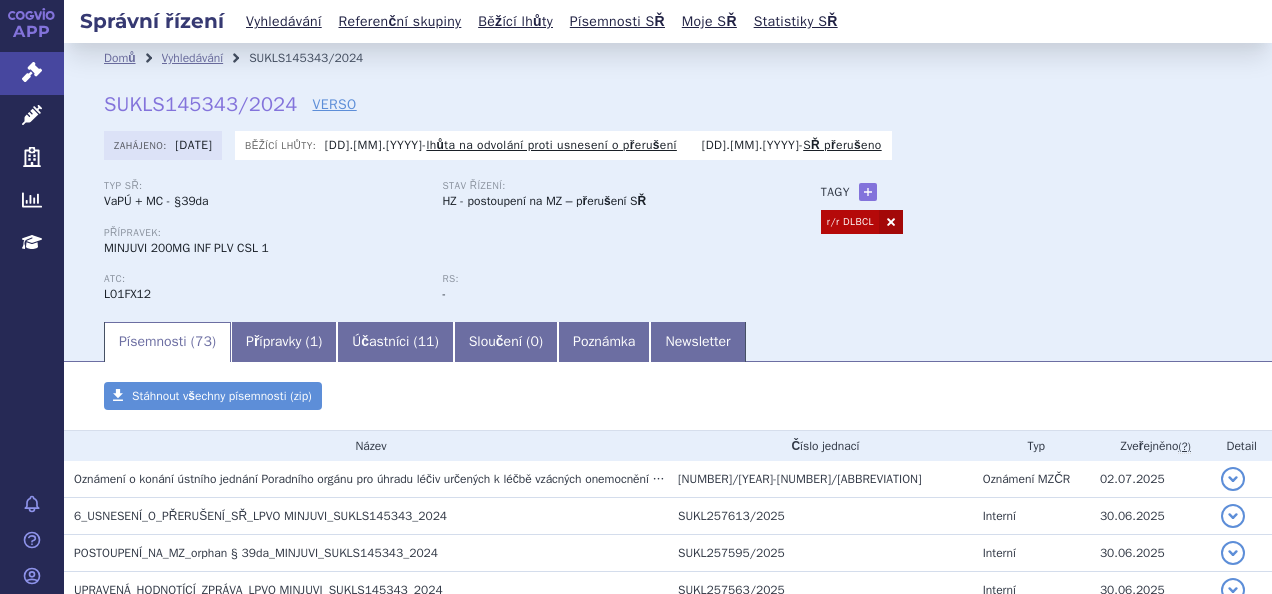 scroll, scrollTop: 0, scrollLeft: 0, axis: both 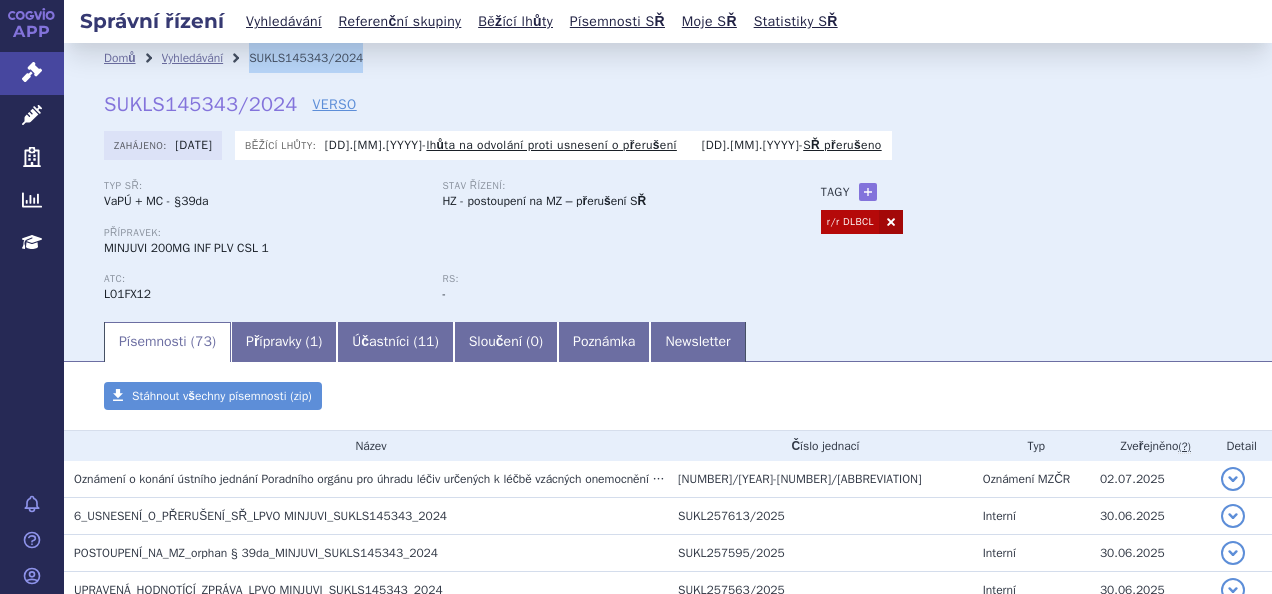 drag, startPoint x: 357, startPoint y: 51, endPoint x: 256, endPoint y: 56, distance: 101.12369 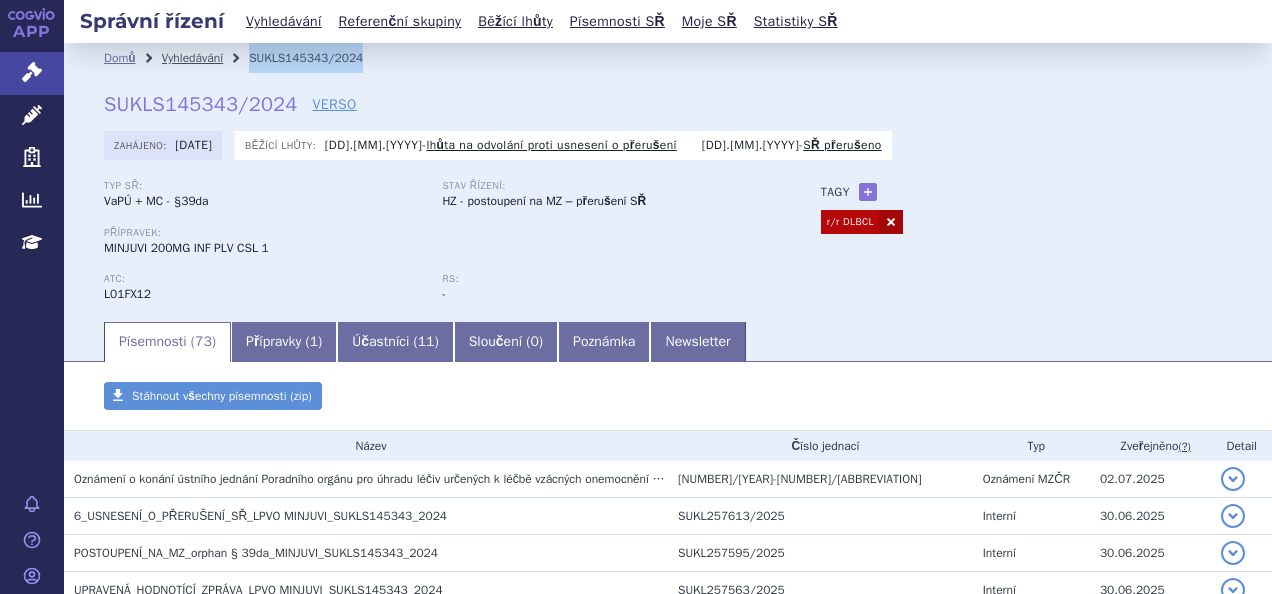 click on "Vyhledávání" at bounding box center (193, 58) 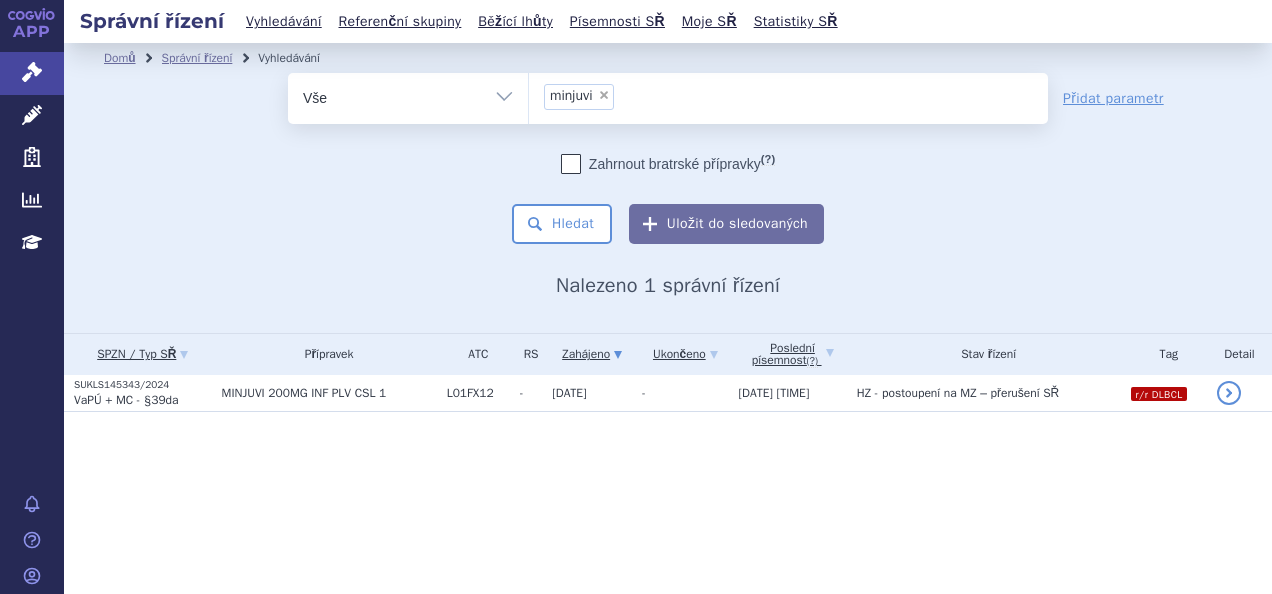 scroll, scrollTop: 0, scrollLeft: 0, axis: both 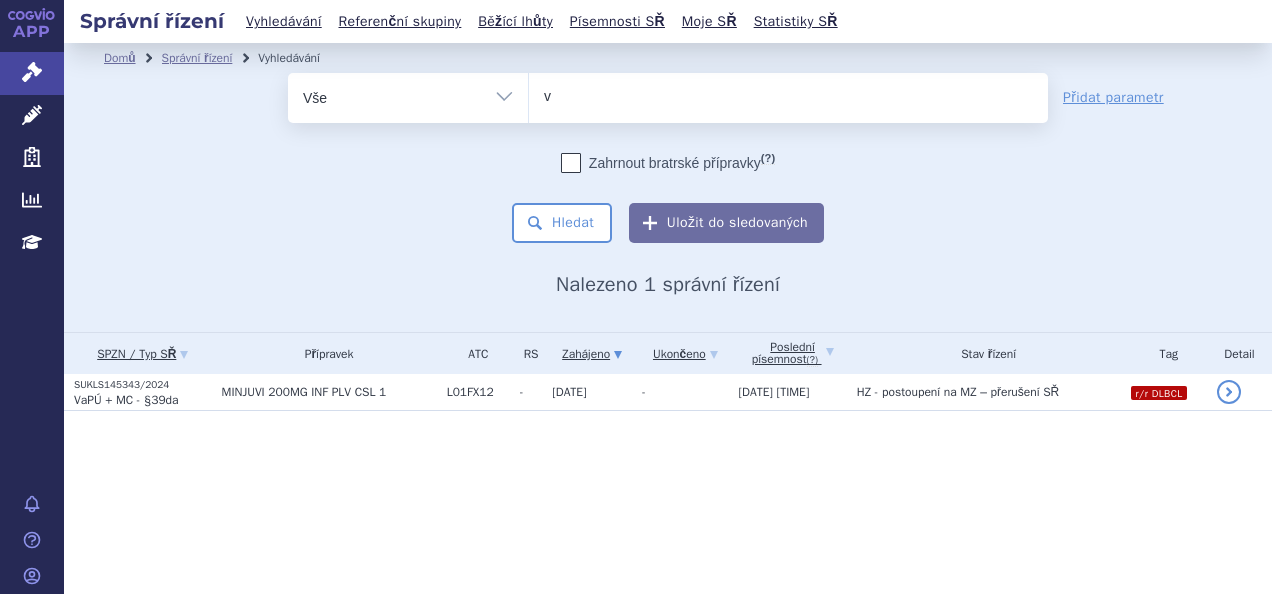 type on "vo" 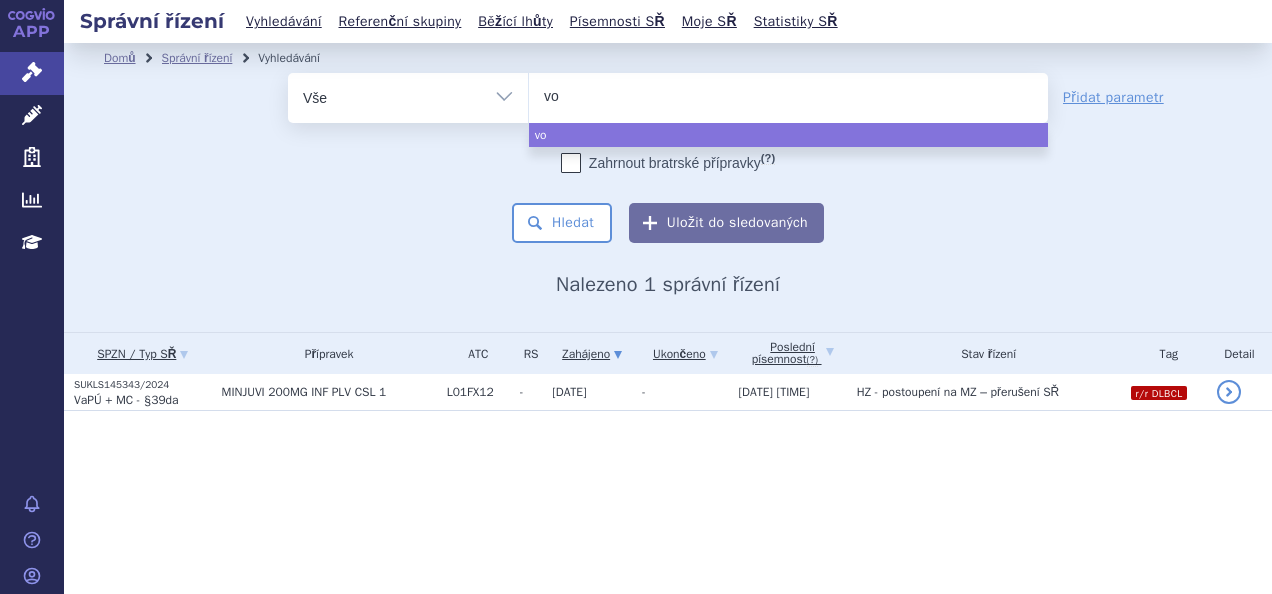type on "vox" 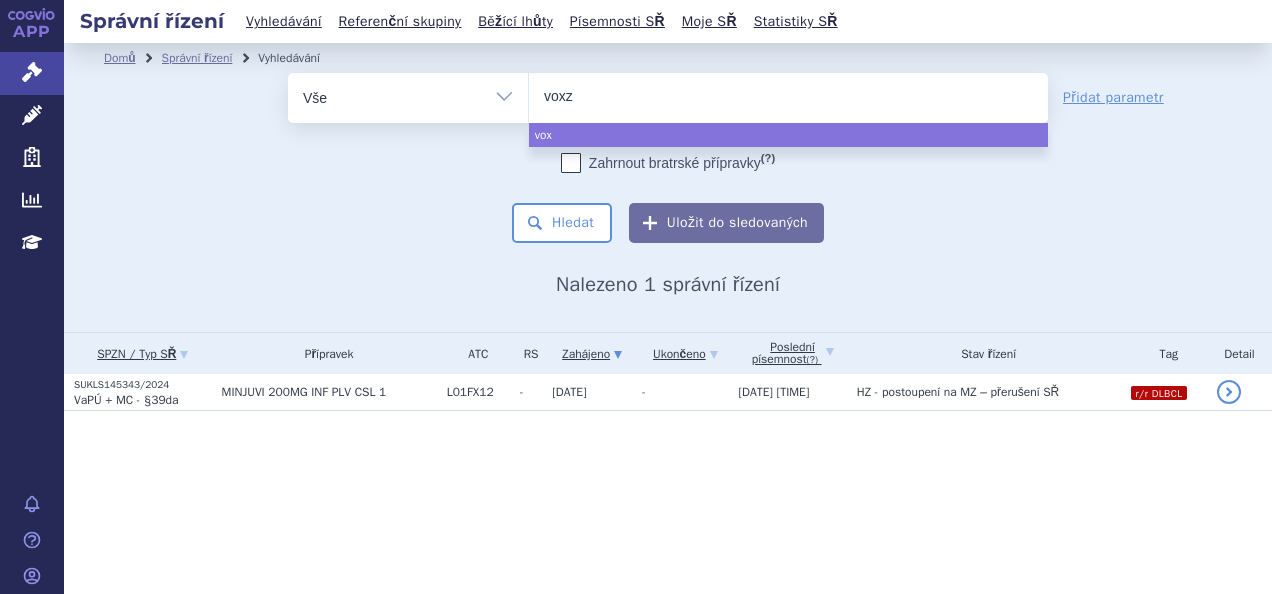 type on "voxzo" 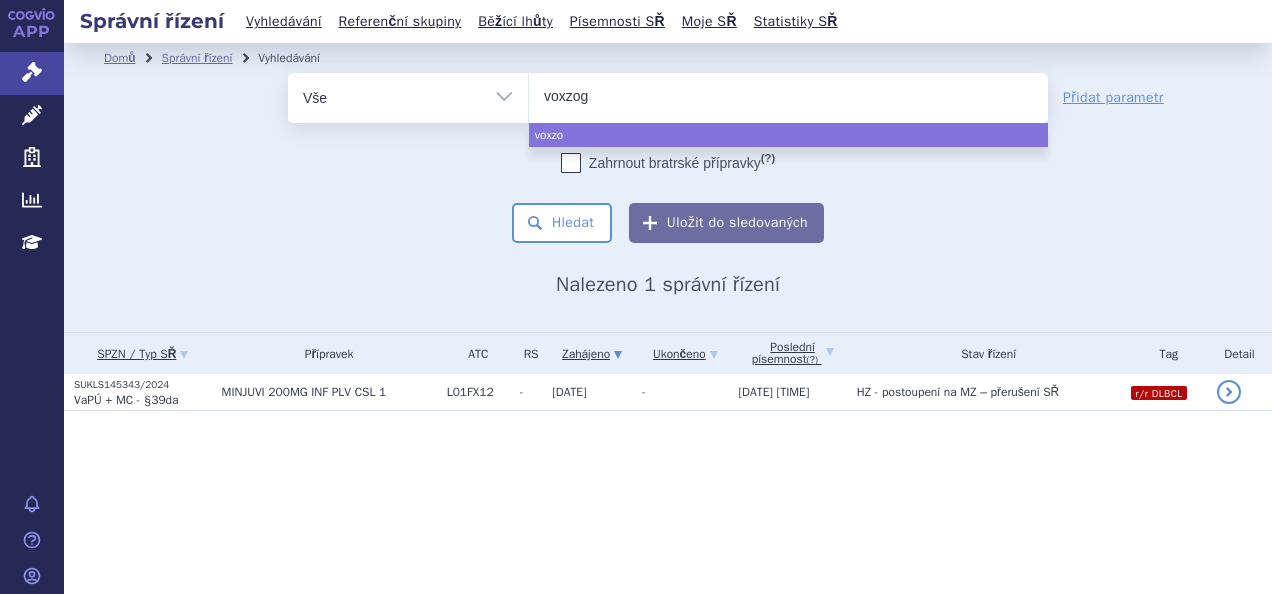 type on "voxzogo" 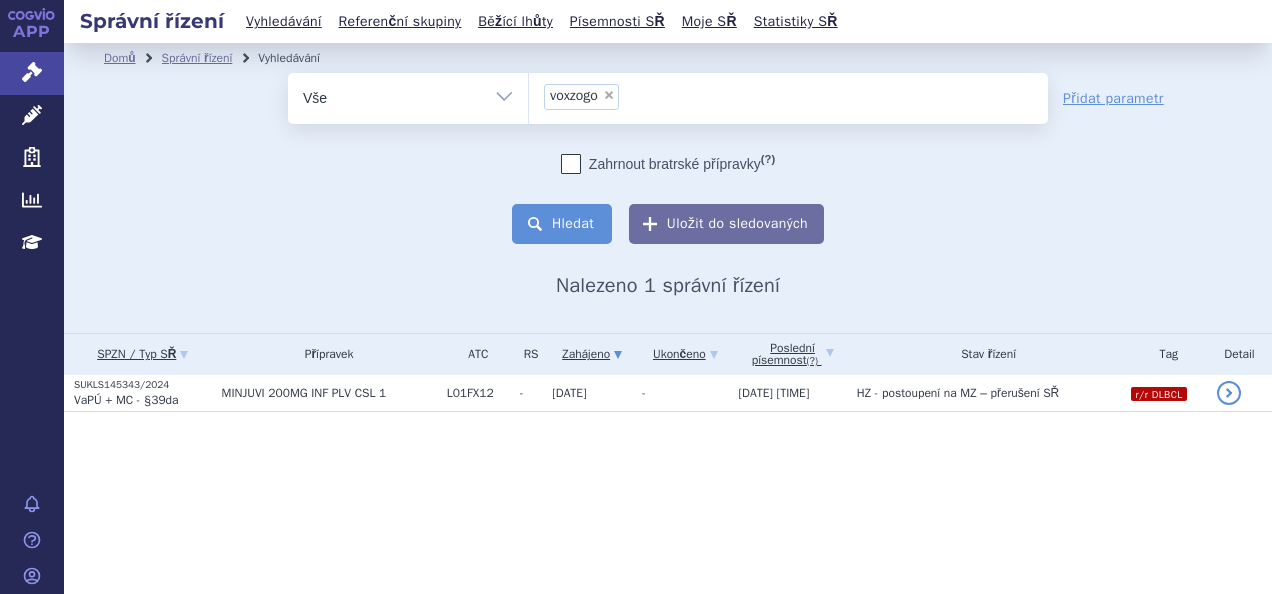 click on "Hledat" at bounding box center (562, 224) 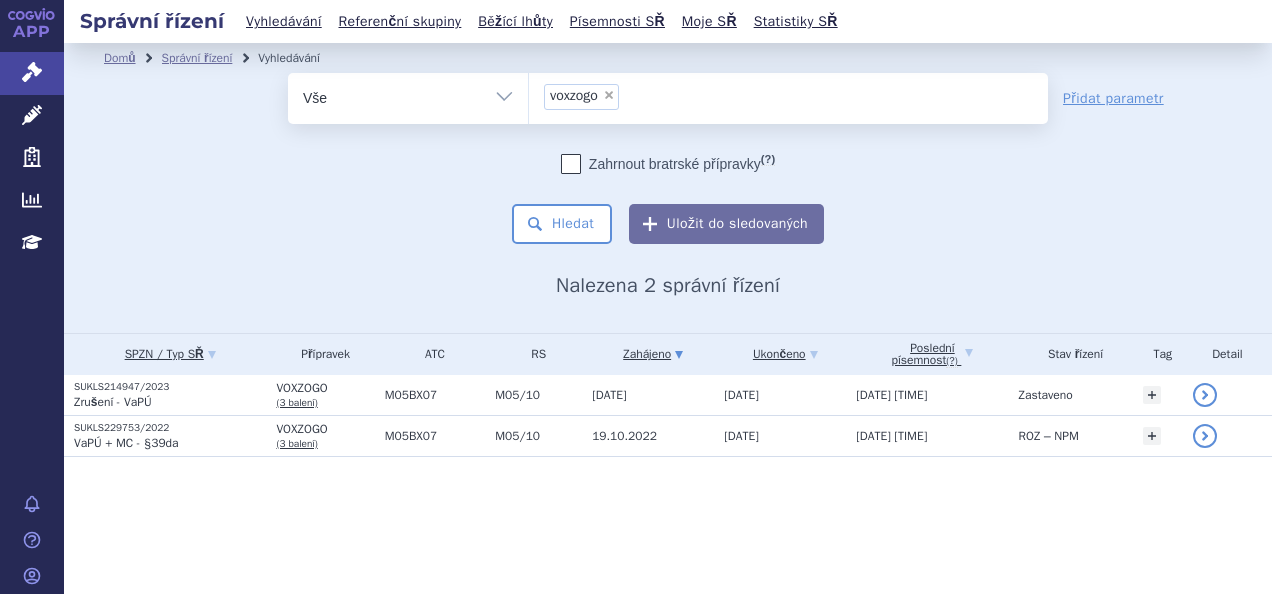 scroll, scrollTop: 0, scrollLeft: 0, axis: both 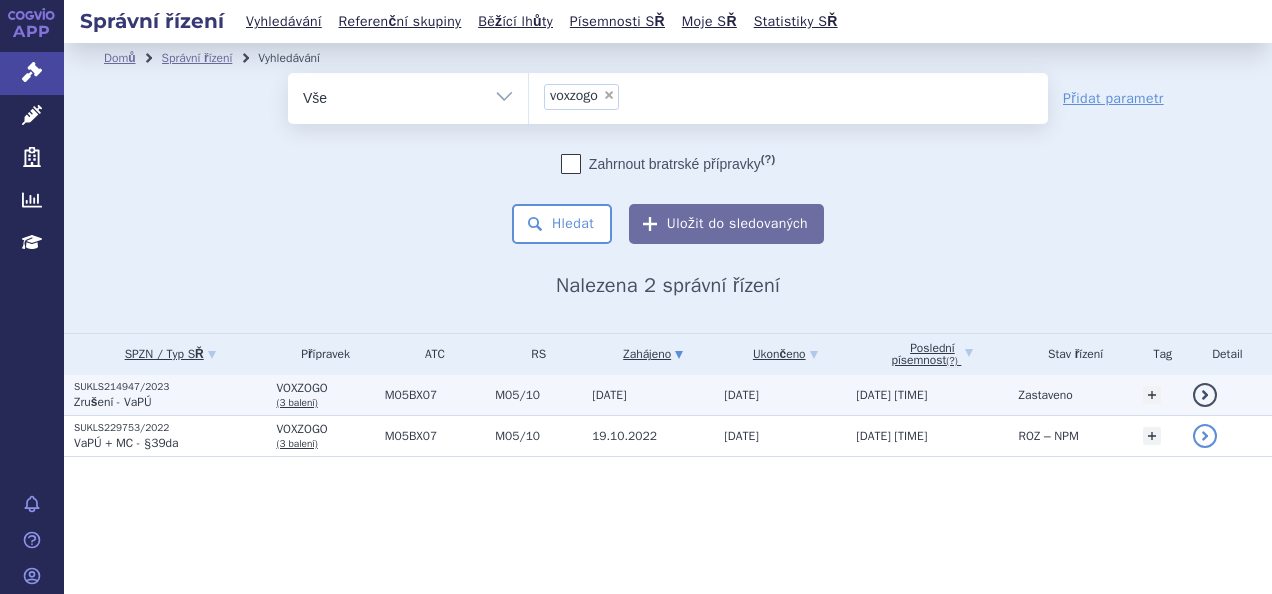 click on "SUKLS214947/2023" at bounding box center (170, 387) 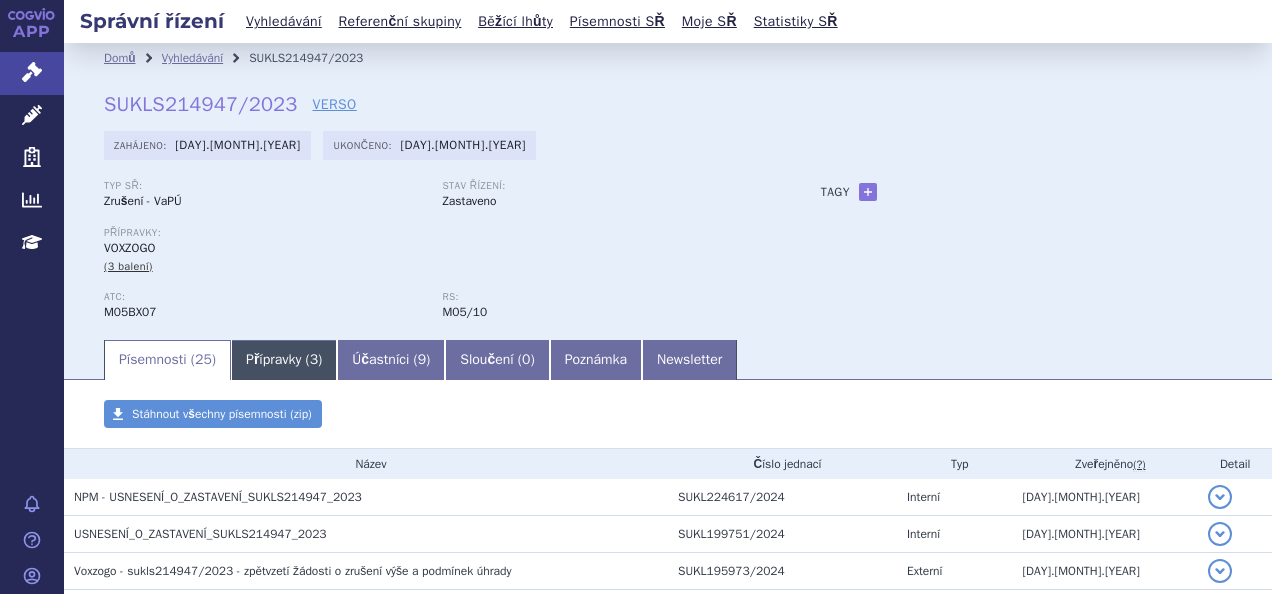 scroll, scrollTop: 0, scrollLeft: 0, axis: both 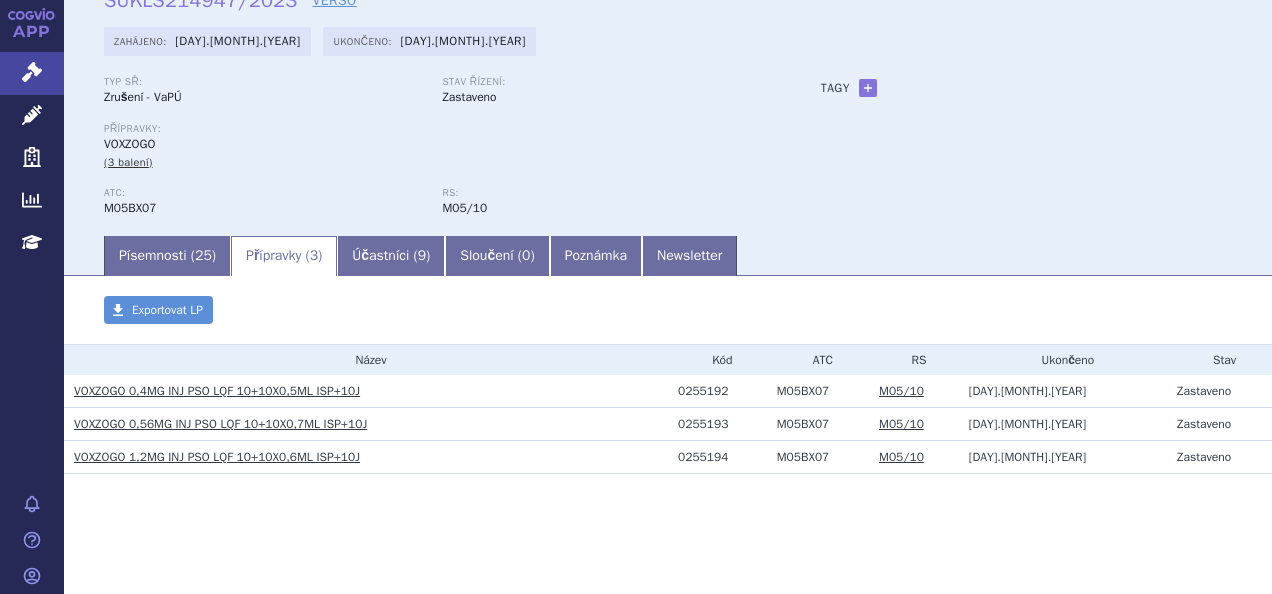 click on "VOXZOGO 0,4MG INJ PSO LQF 10+10X0,5ML ISP+10J" at bounding box center (217, 391) 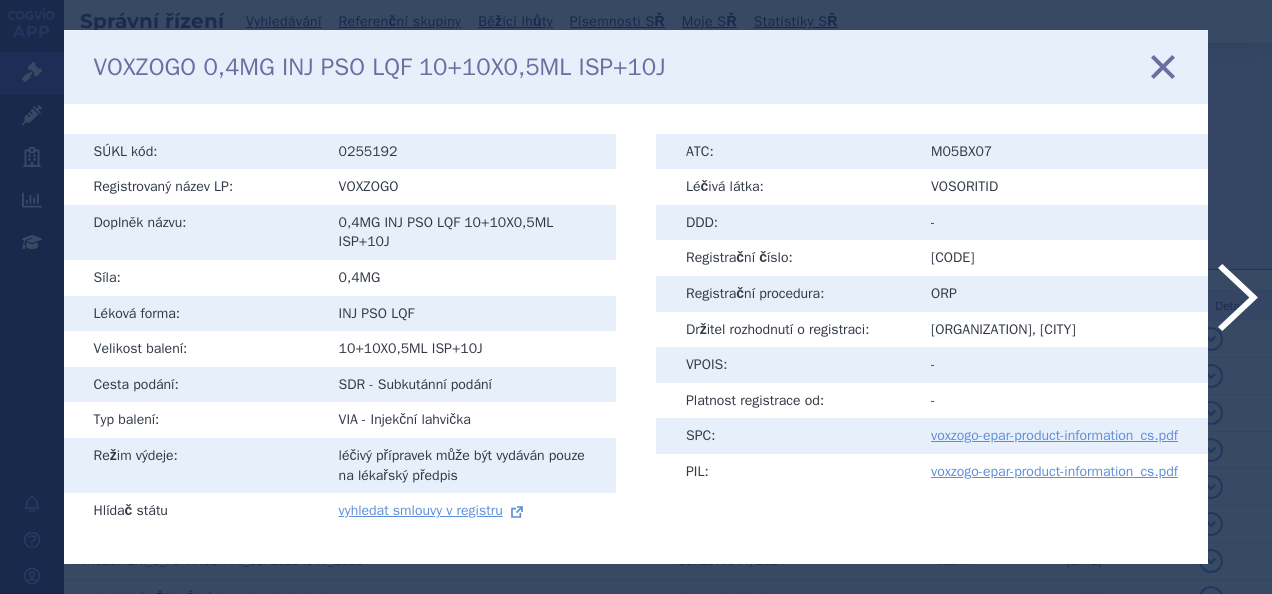 scroll, scrollTop: 0, scrollLeft: 0, axis: both 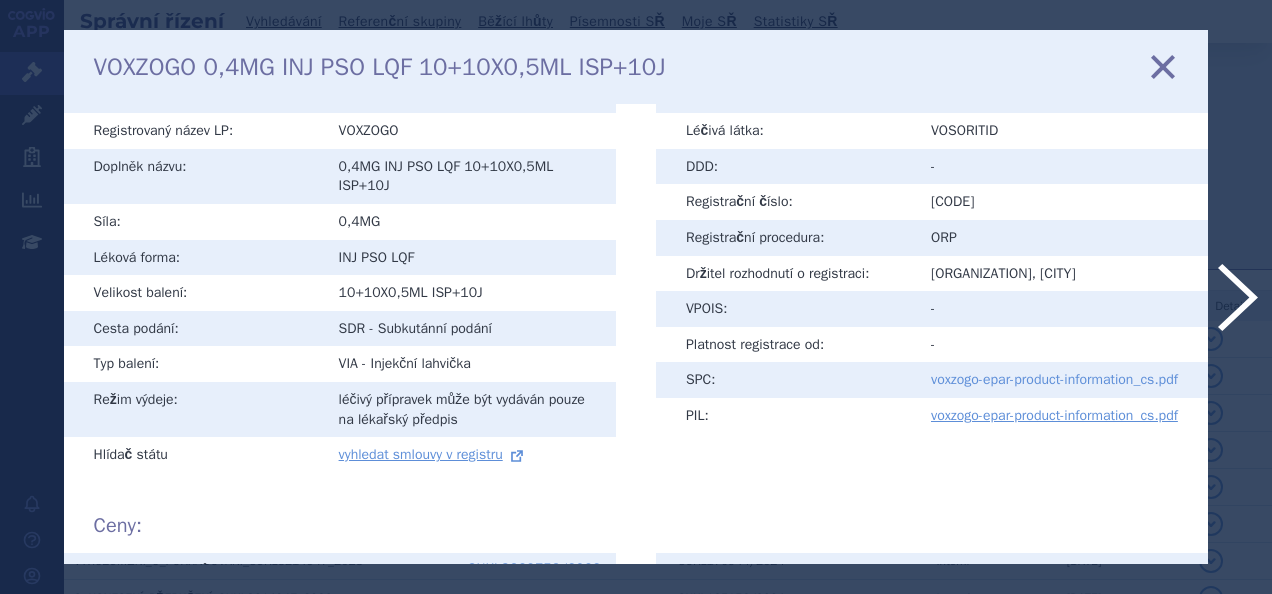 click on "voxzogo-epar-product-information_cs.pdf" at bounding box center [1054, 379] 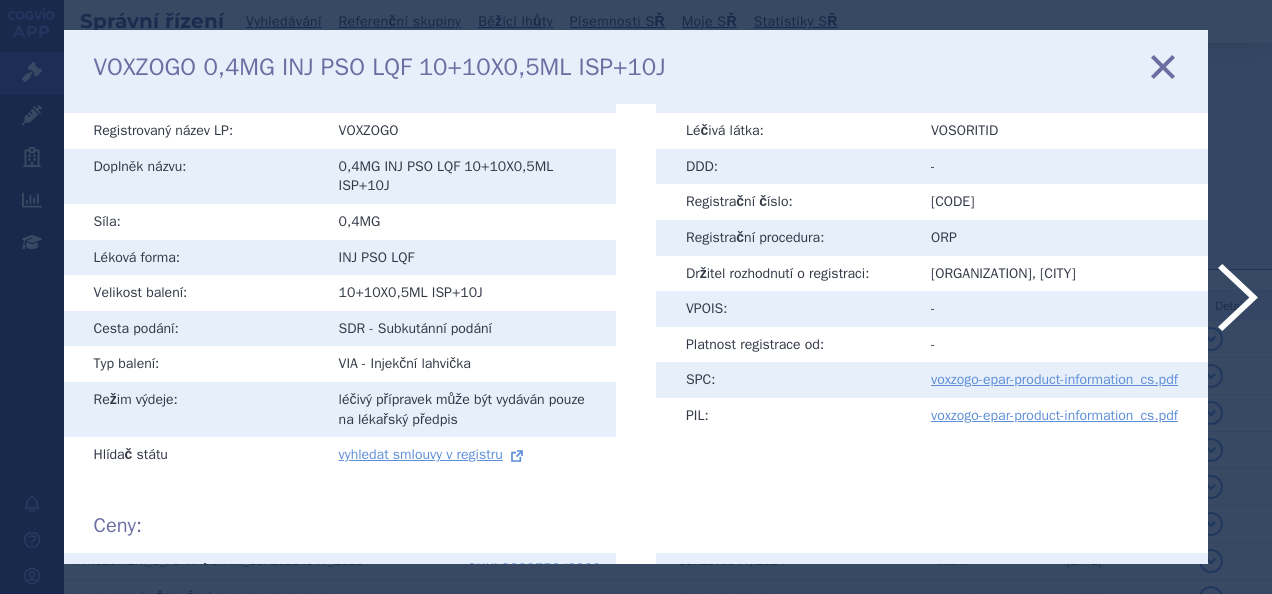 click at bounding box center (1163, 66) 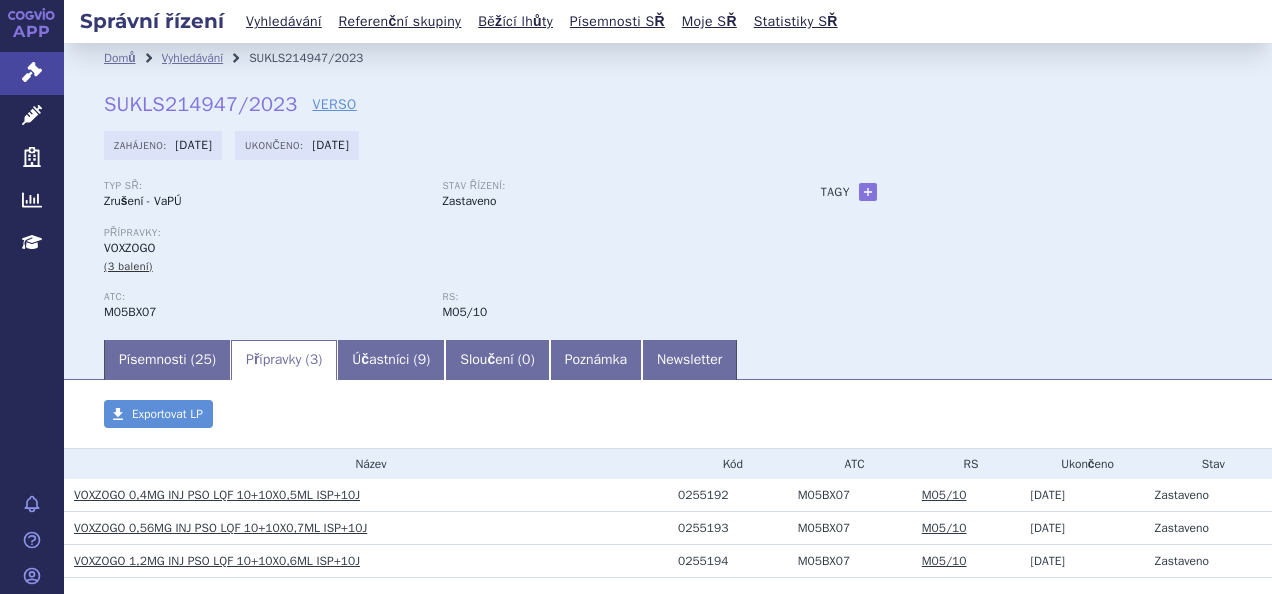scroll, scrollTop: 0, scrollLeft: 0, axis: both 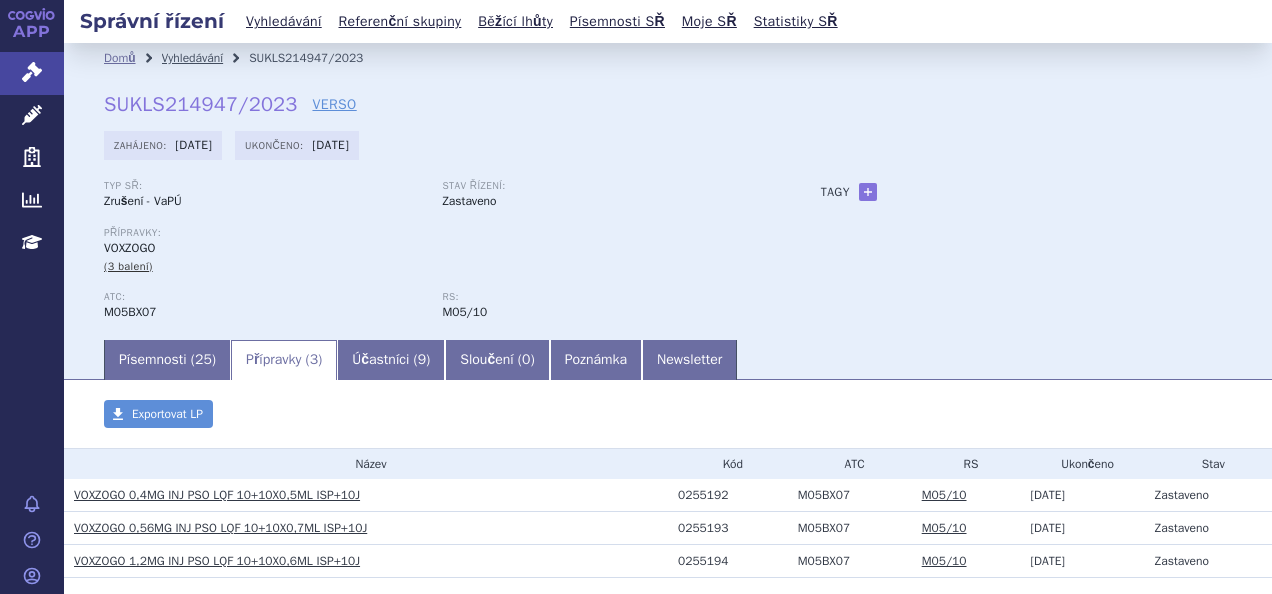 click on "Vyhledávání" at bounding box center [193, 58] 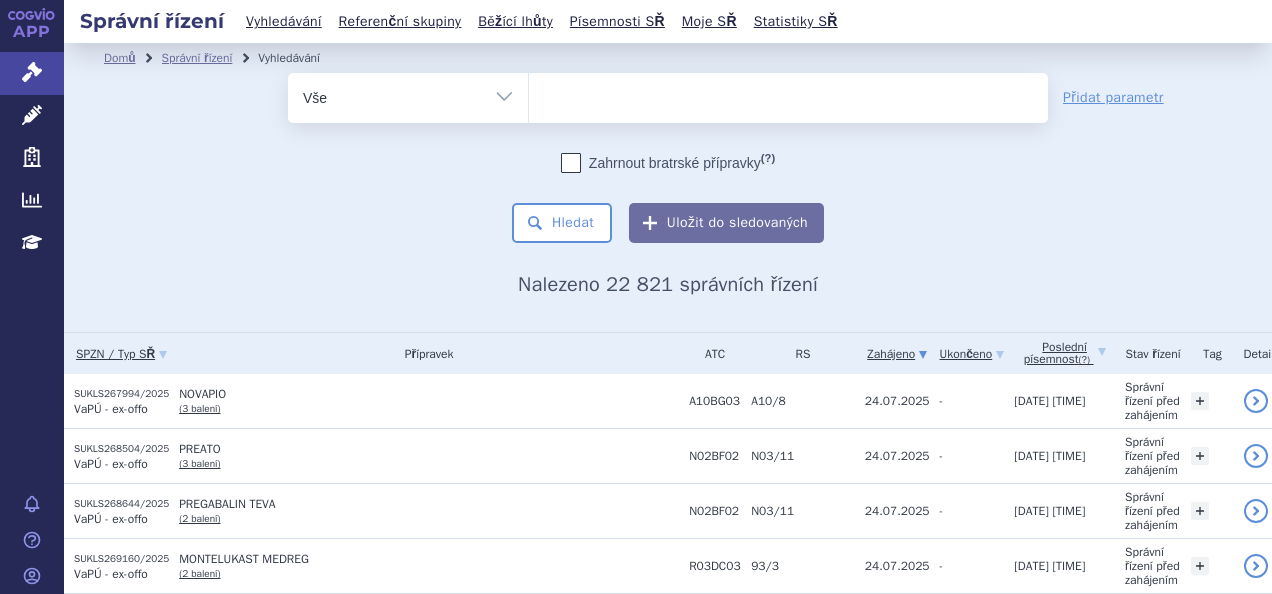 scroll, scrollTop: 0, scrollLeft: 0, axis: both 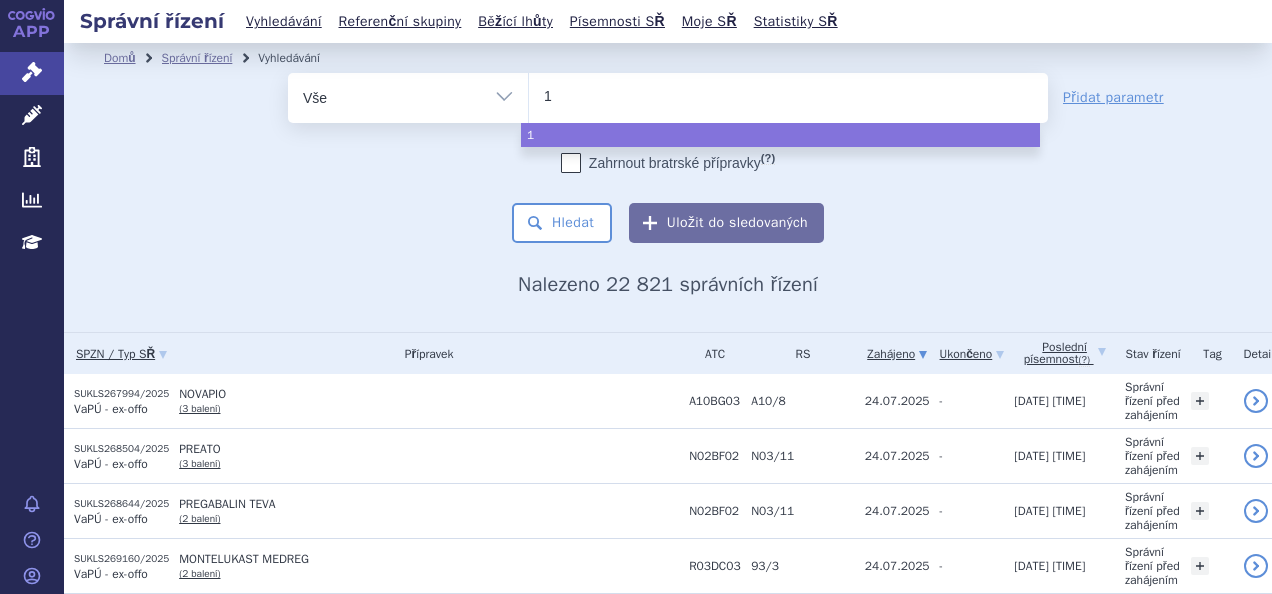 type on "14" 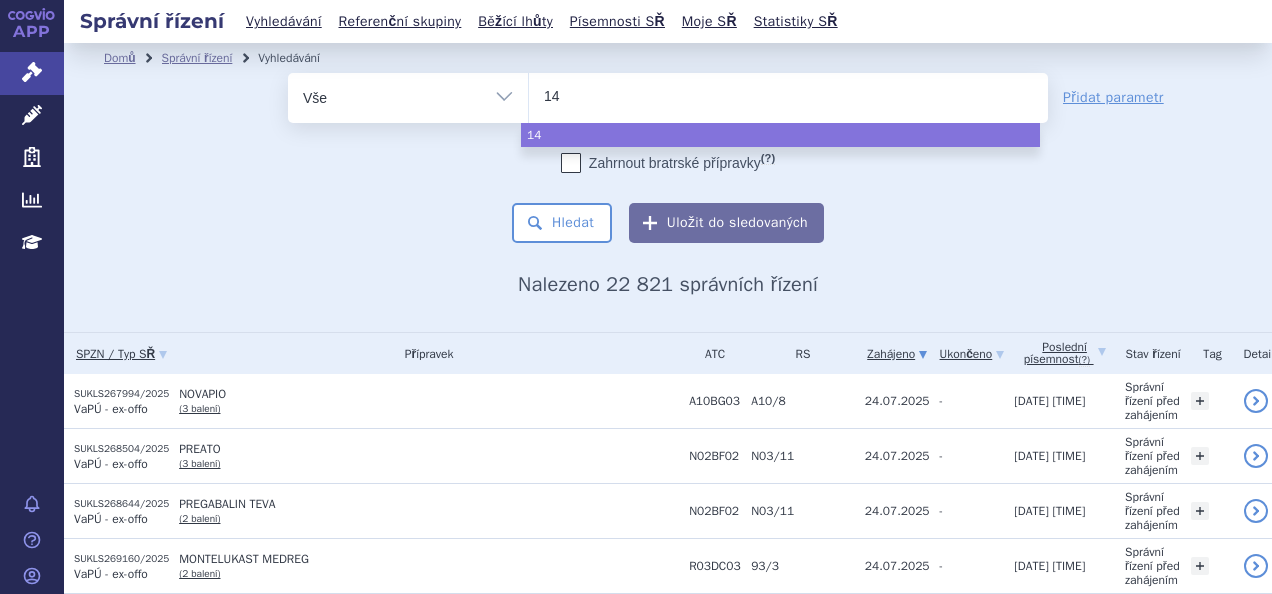type on "145" 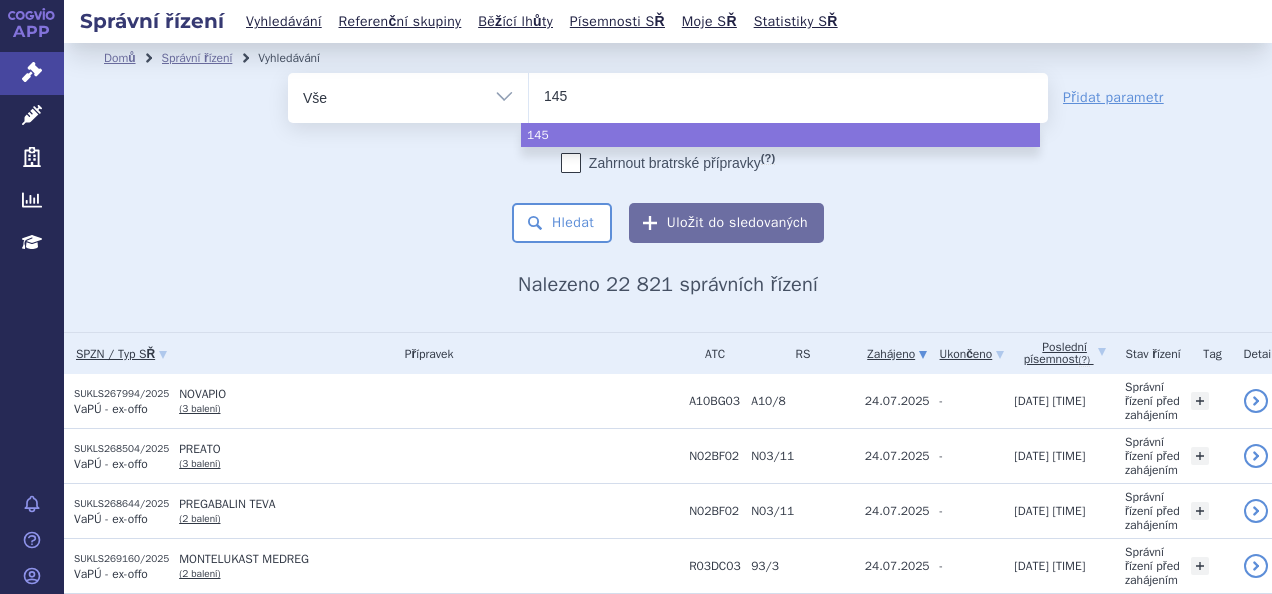 type on "1453" 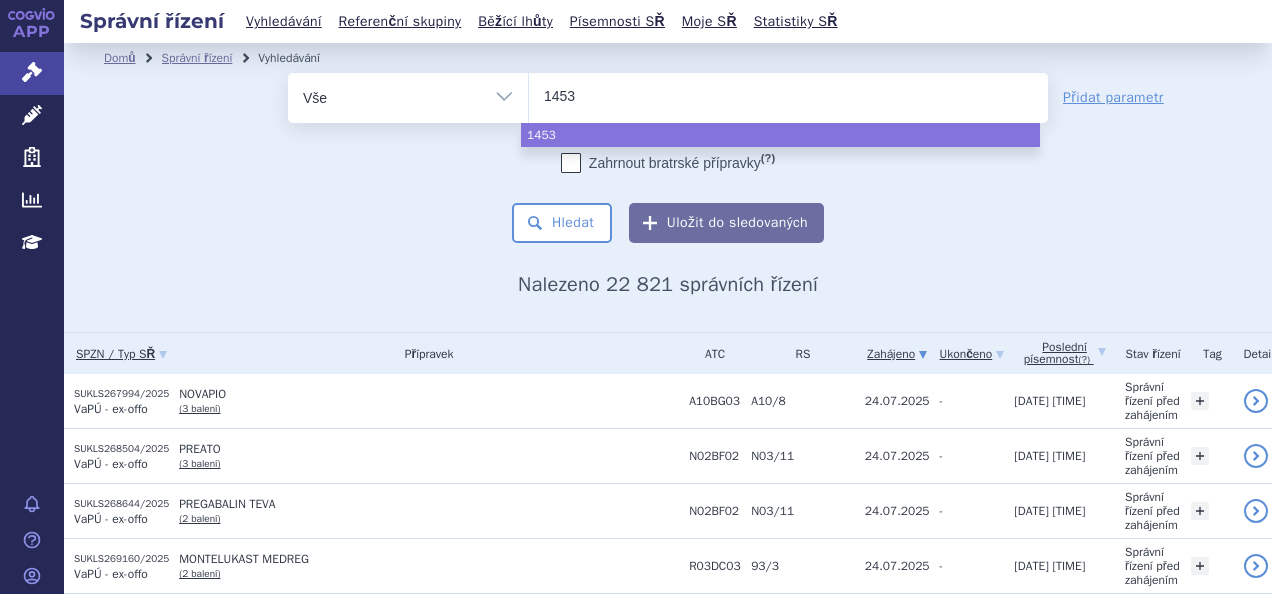 type on "[NUMBER]" 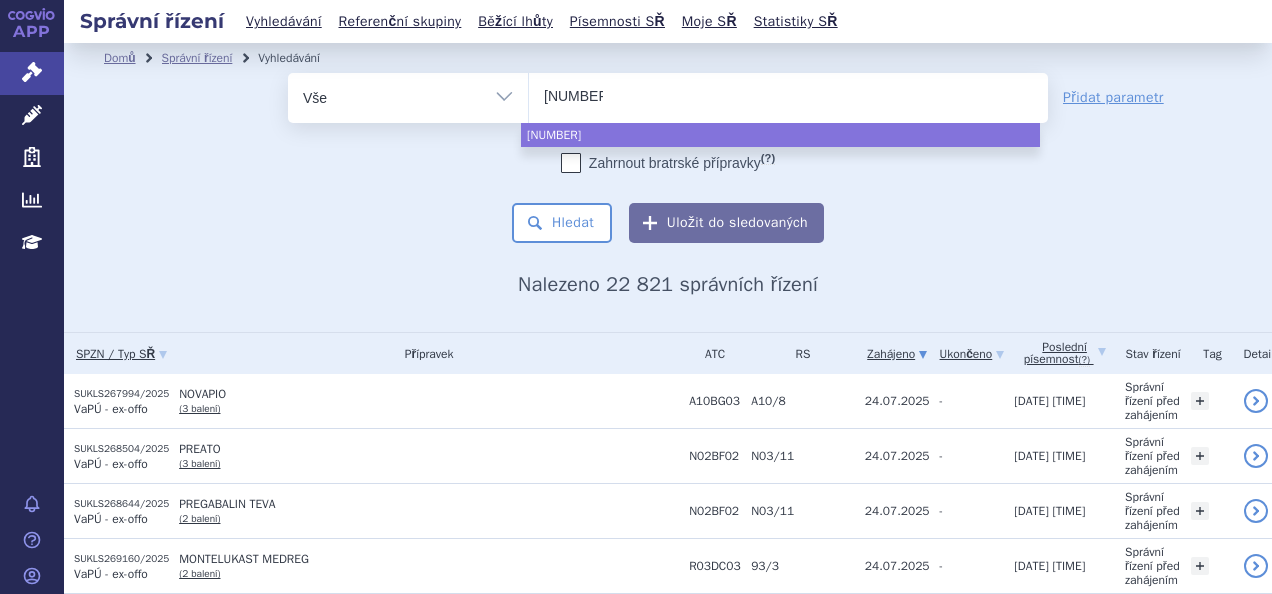 type on "[NUMBER]" 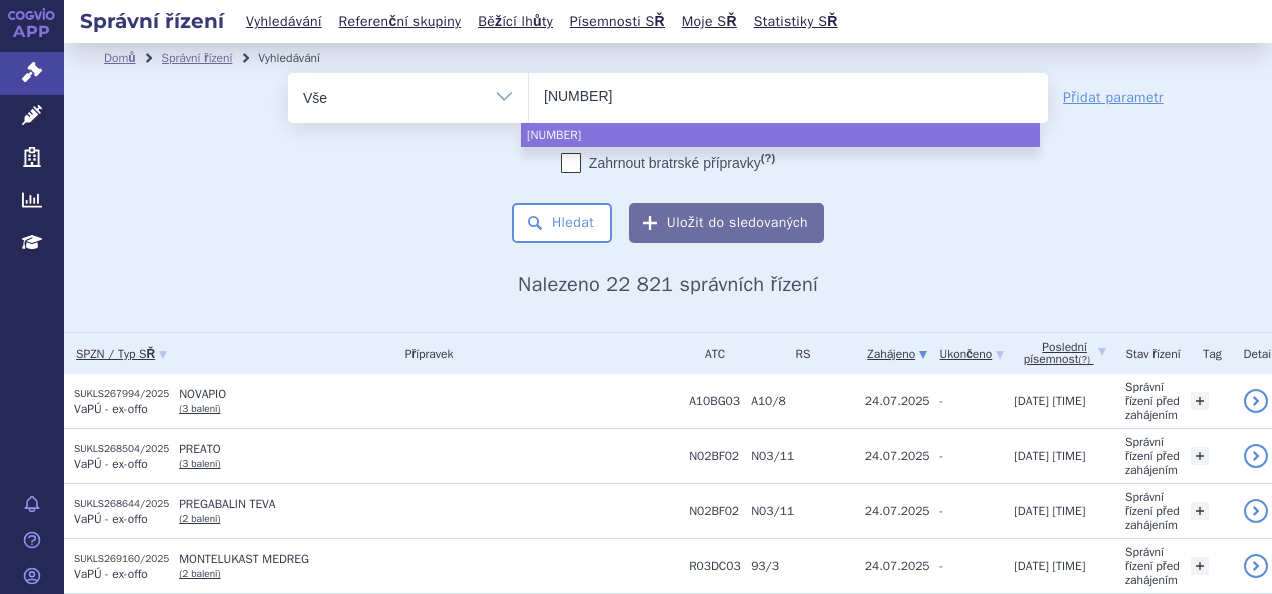 type on "[DOCUMENT_ID]" 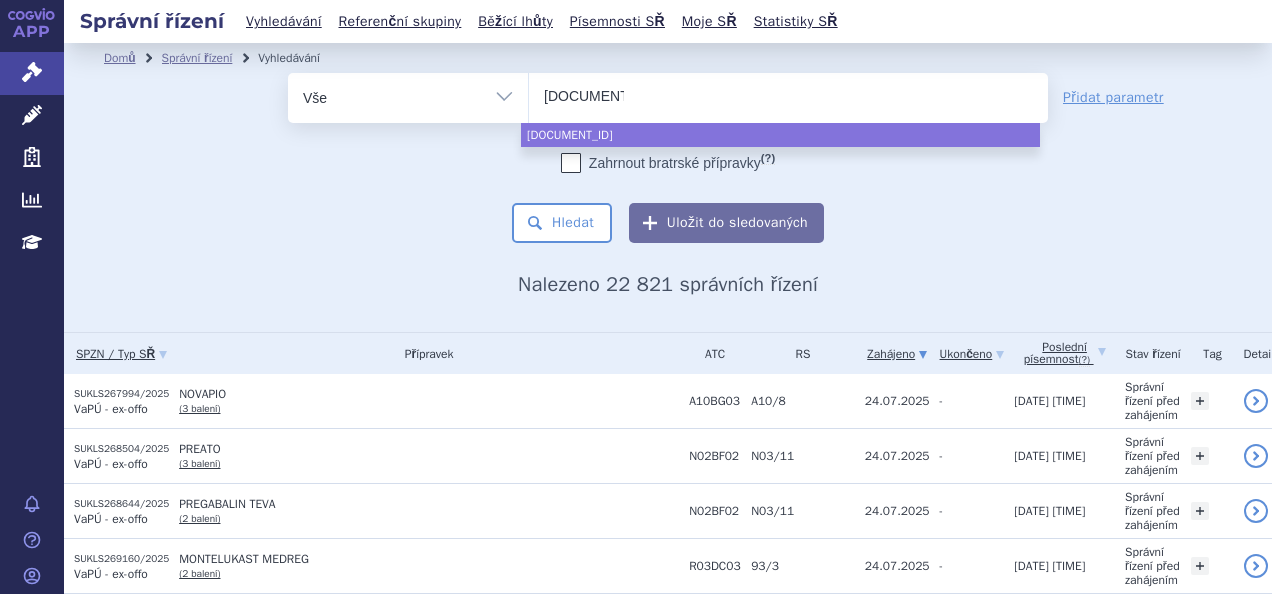 type on "[DOCUMENT_ID]" 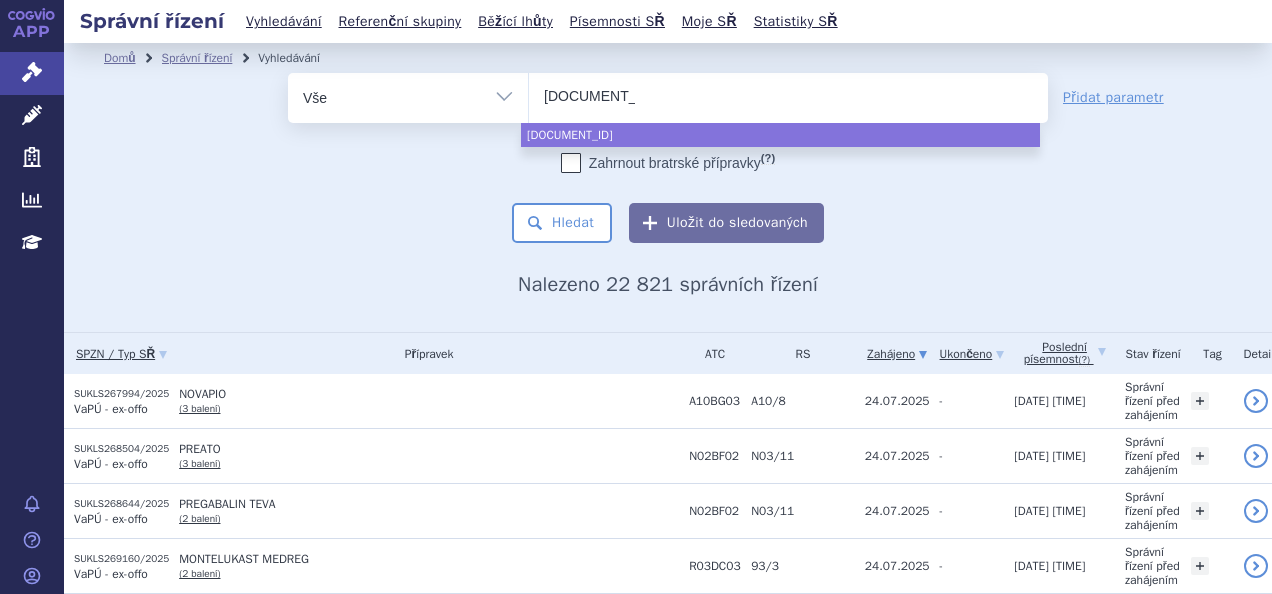 type on "145343/20" 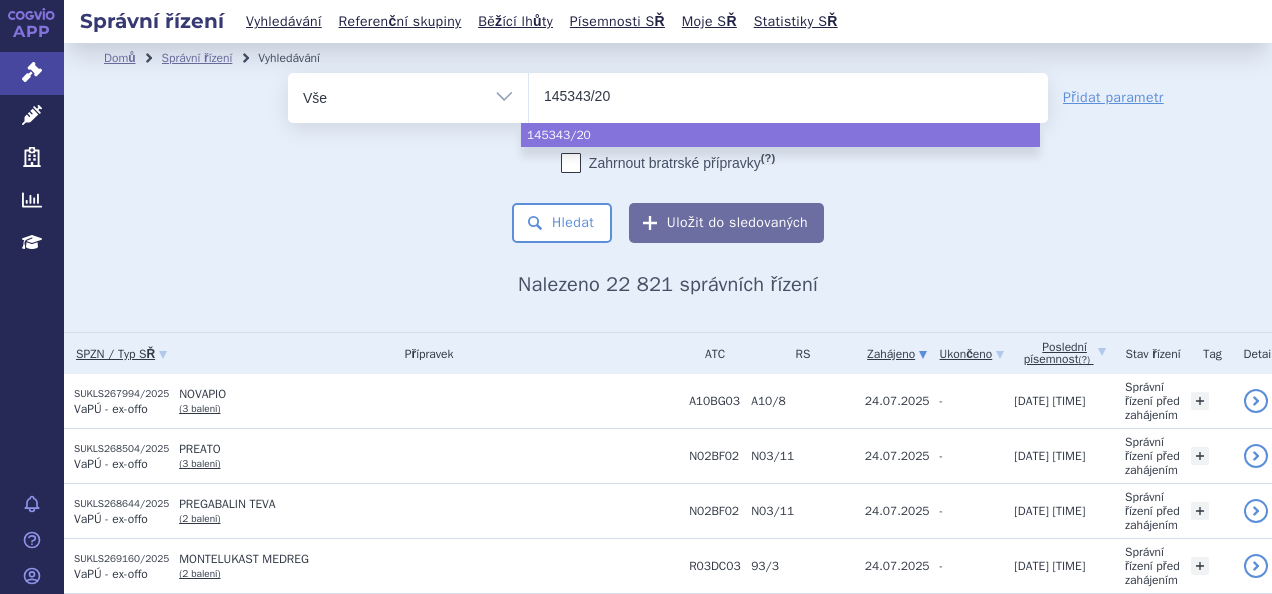 type on "[DOCUMENT_ID]" 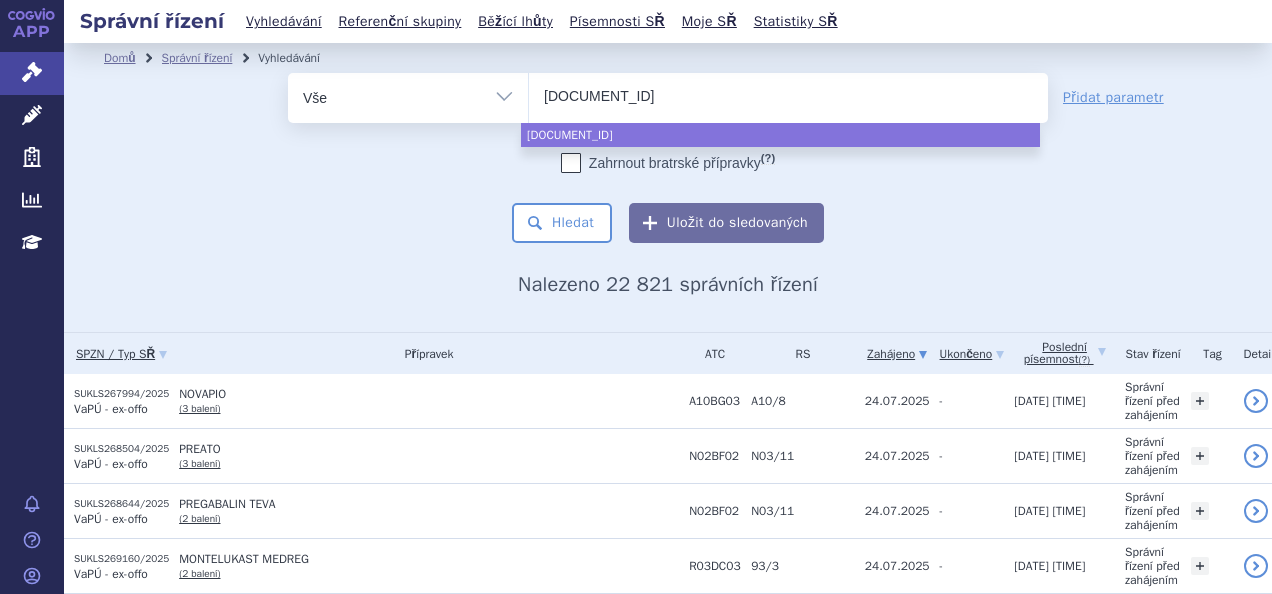 type on "145343/2025" 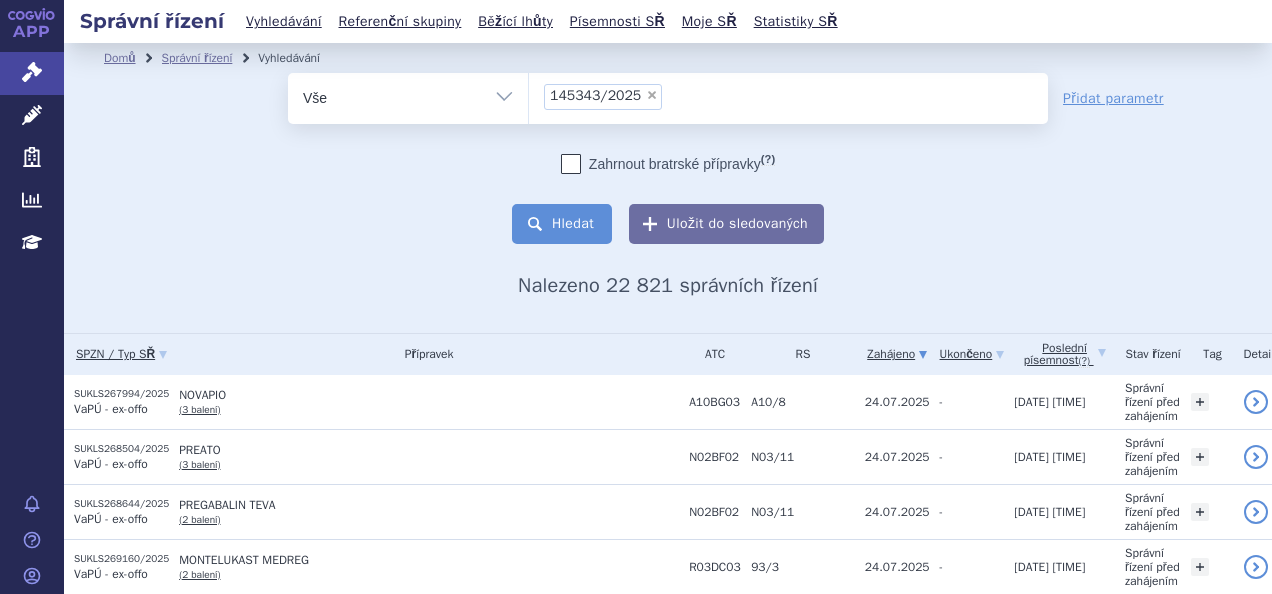 click on "Hledat" at bounding box center (562, 224) 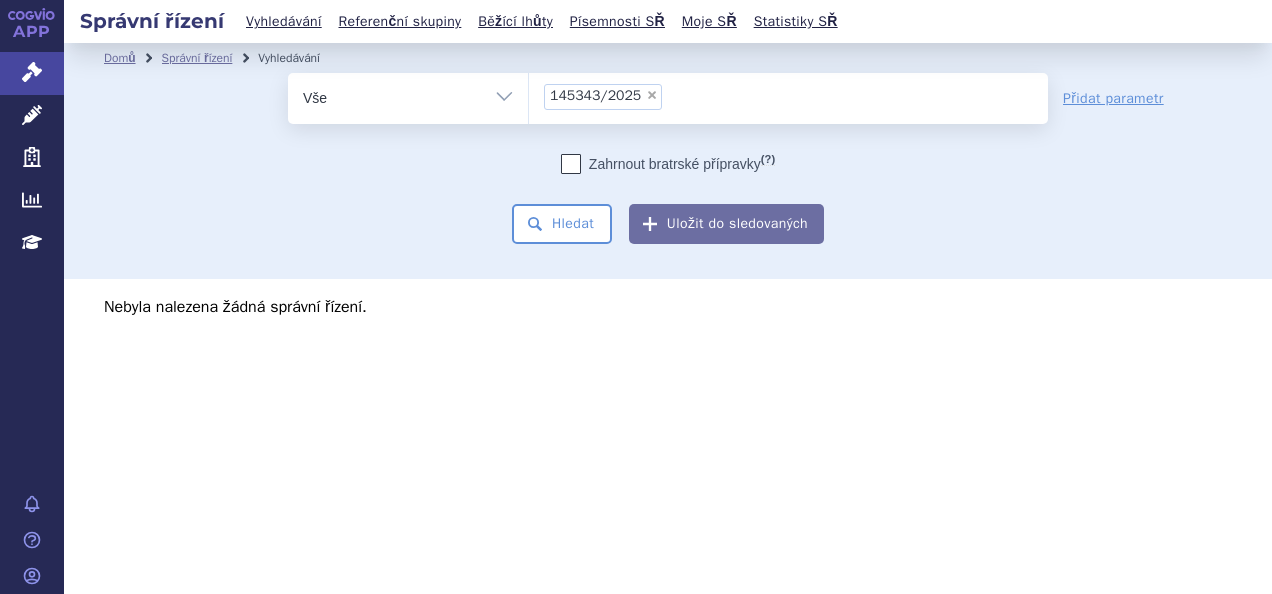 scroll, scrollTop: 0, scrollLeft: 0, axis: both 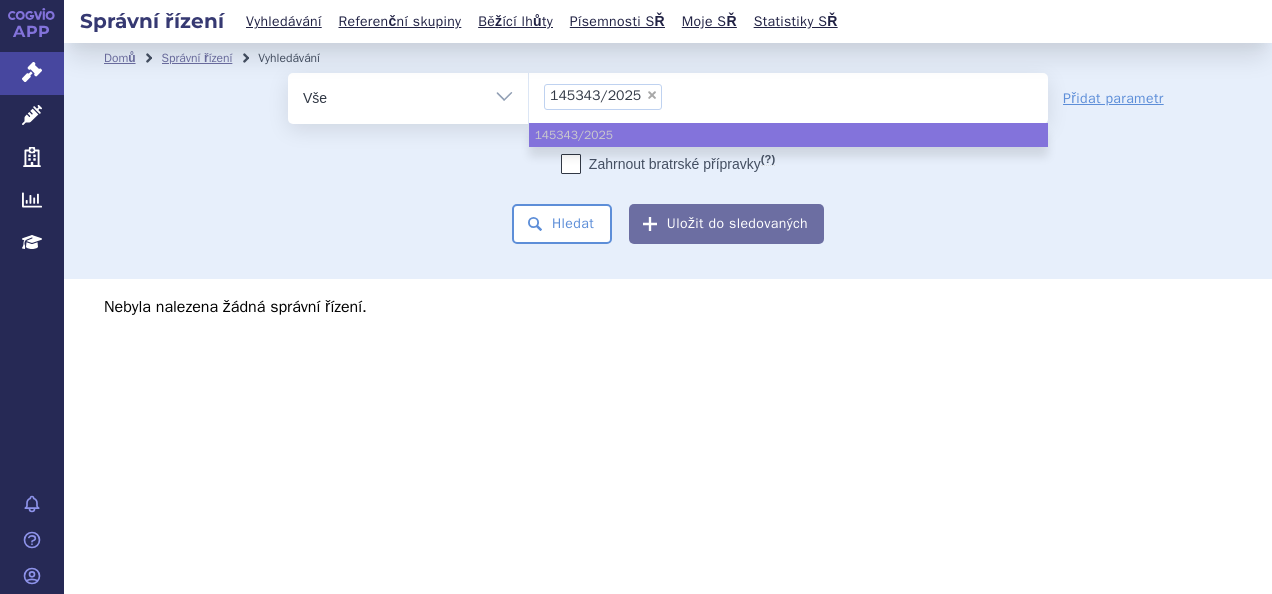 paste on "1" 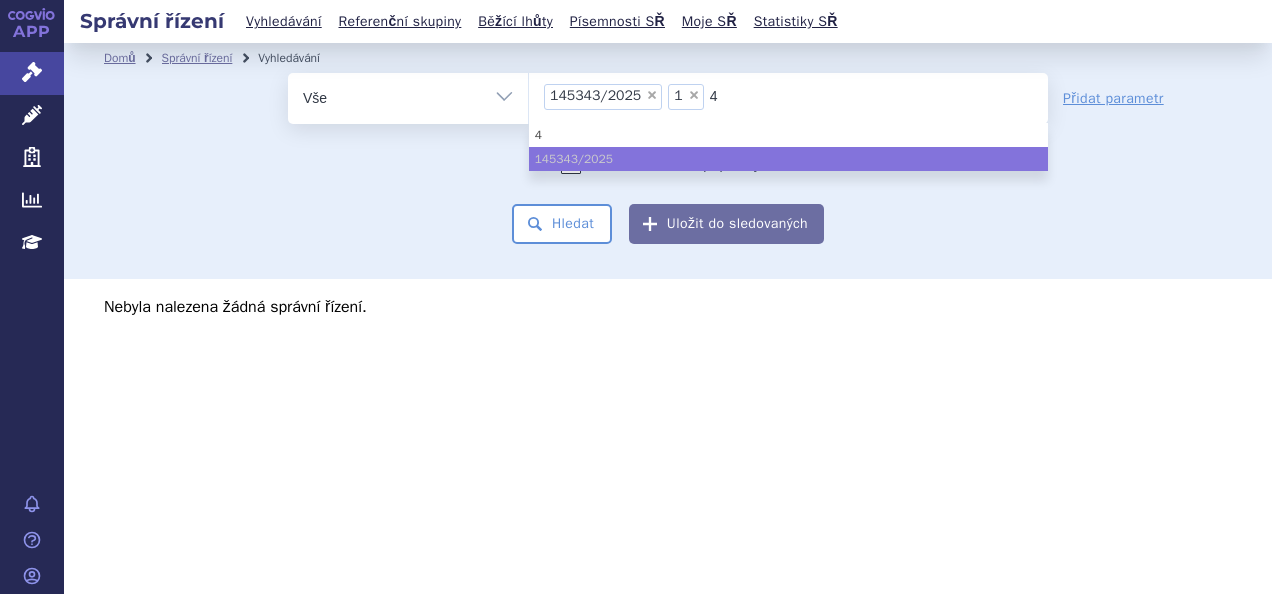 type on "45" 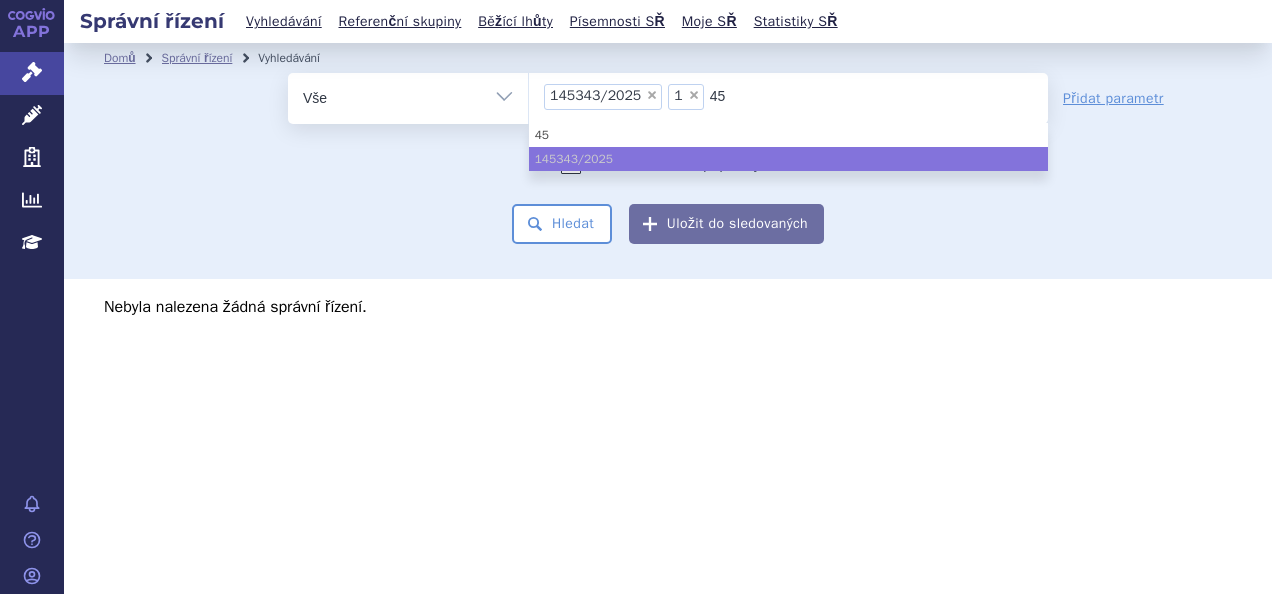 type on "453" 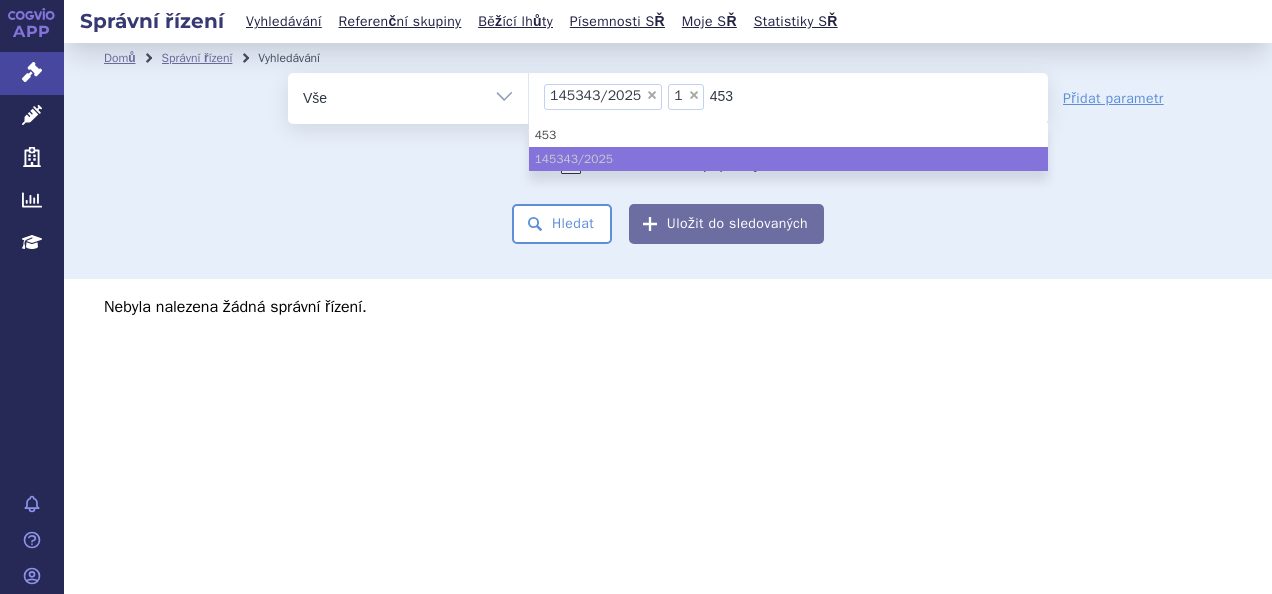 type on "4534" 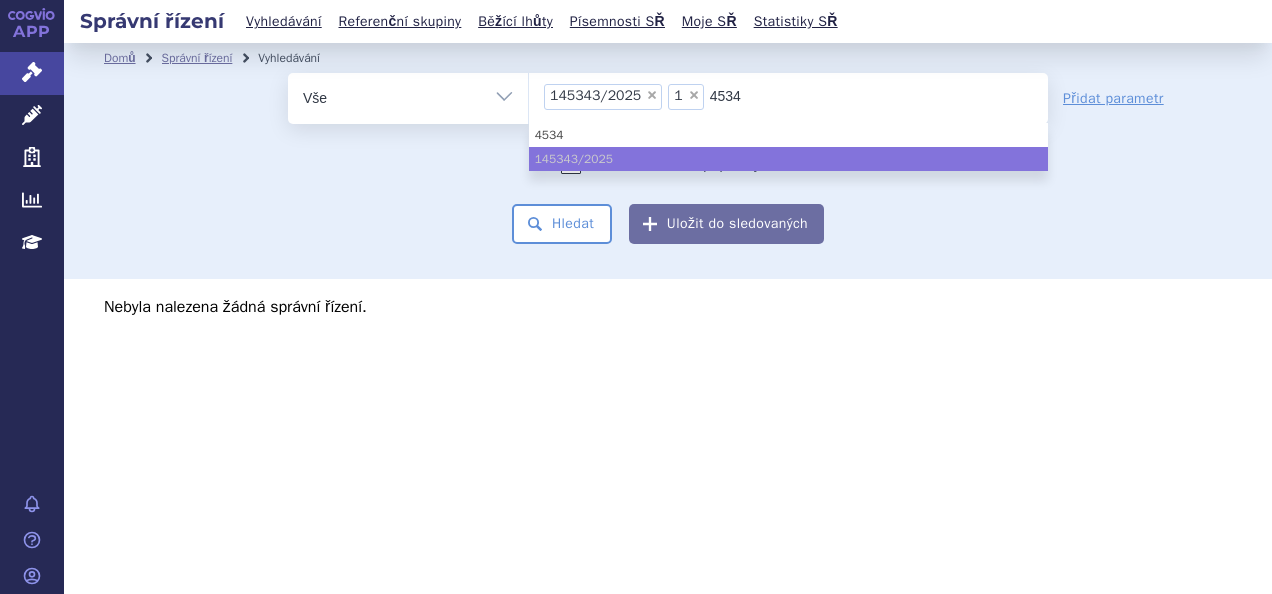 type on "45343" 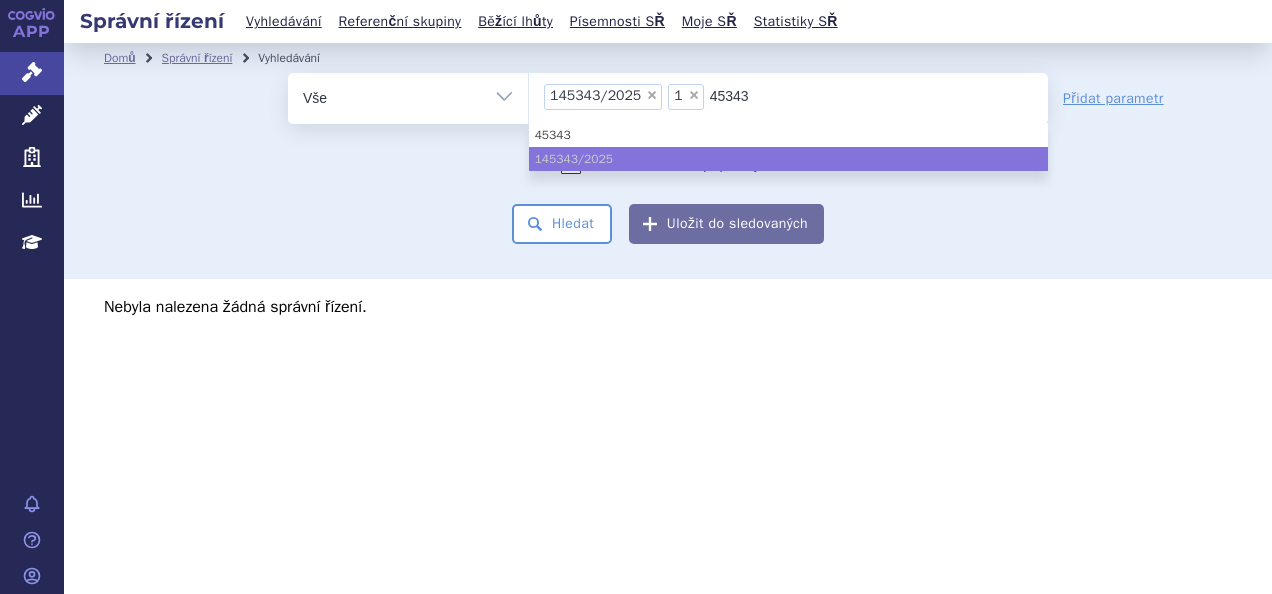 type on "45343/" 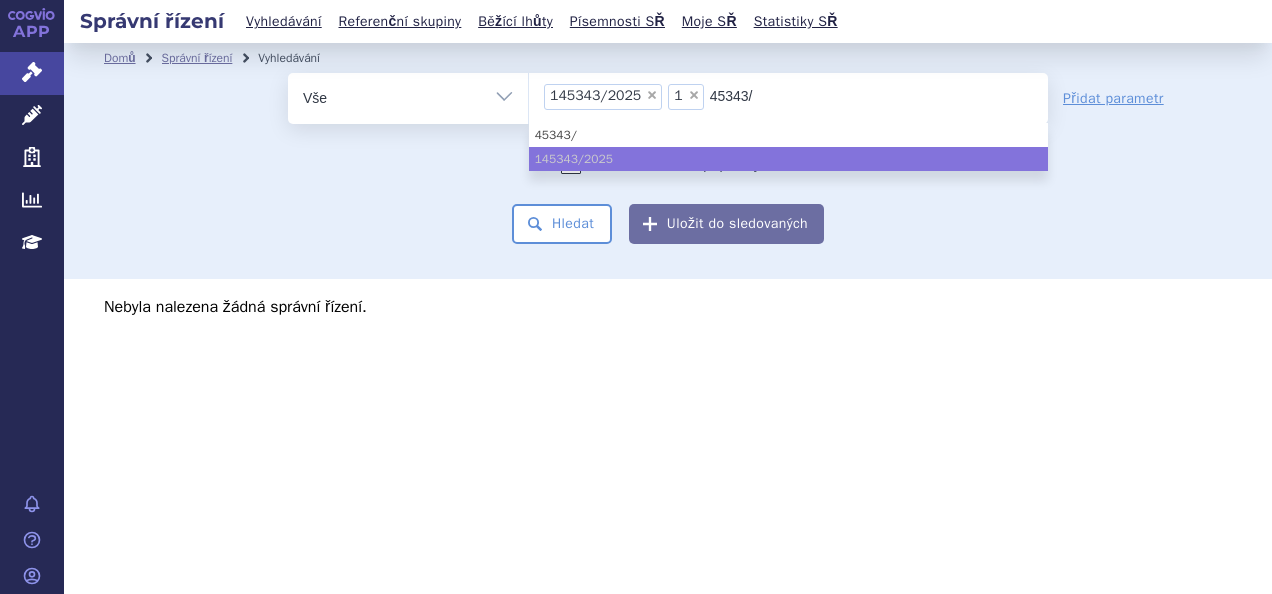 type on "45343/2" 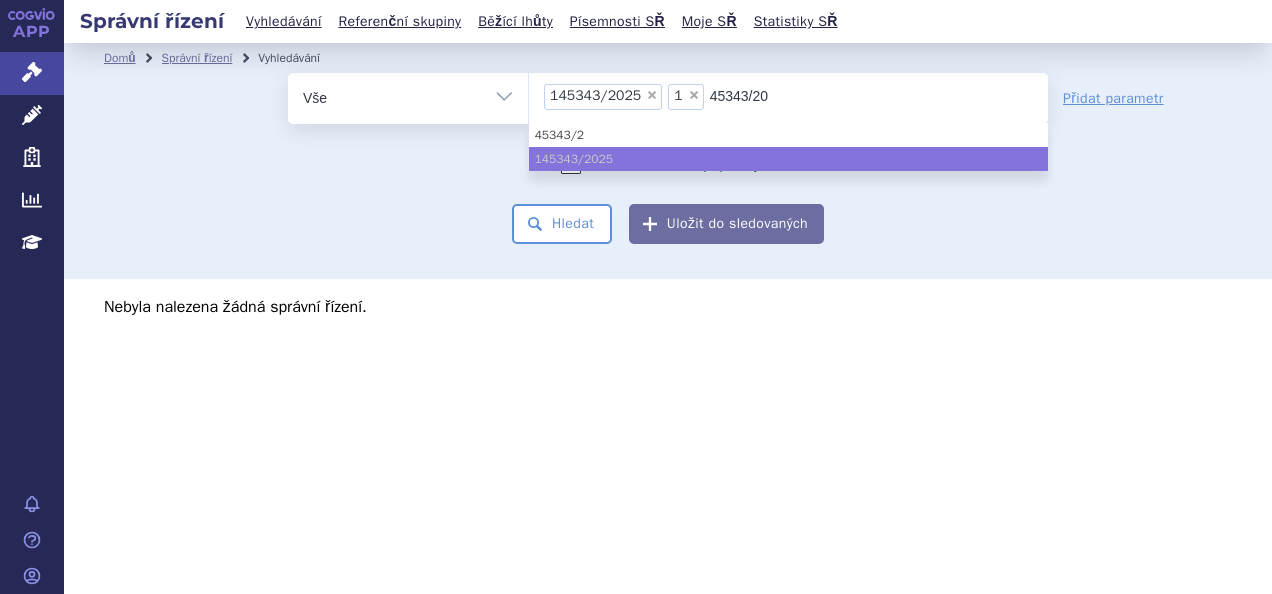 type on "45343/202" 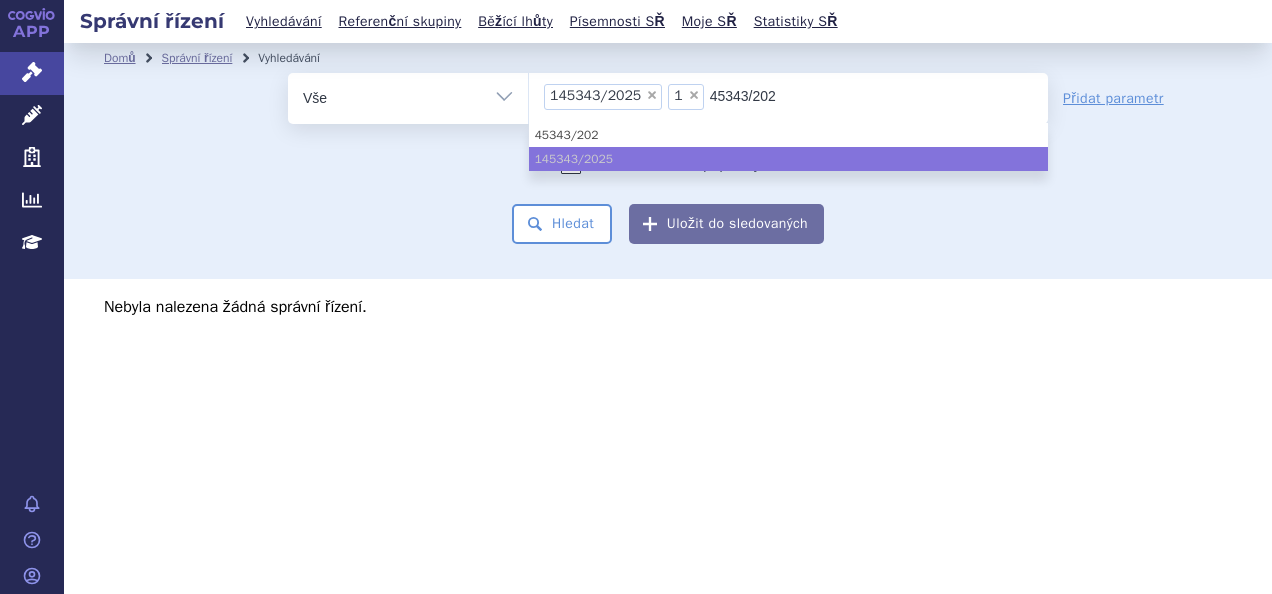 type on "45343/2024" 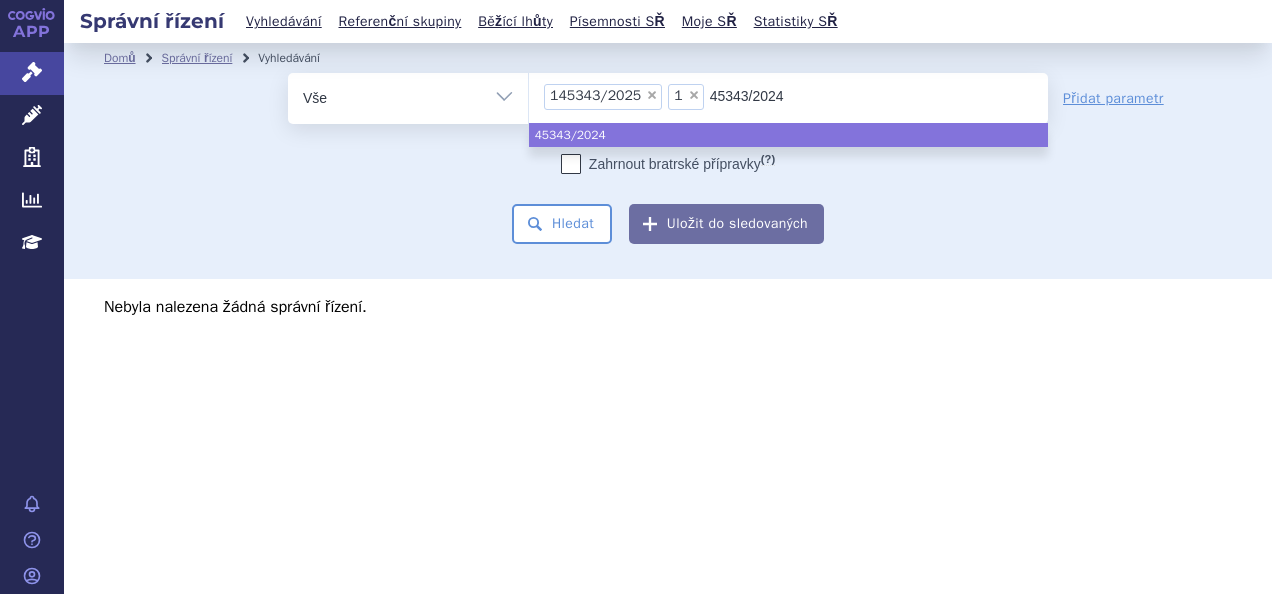 type 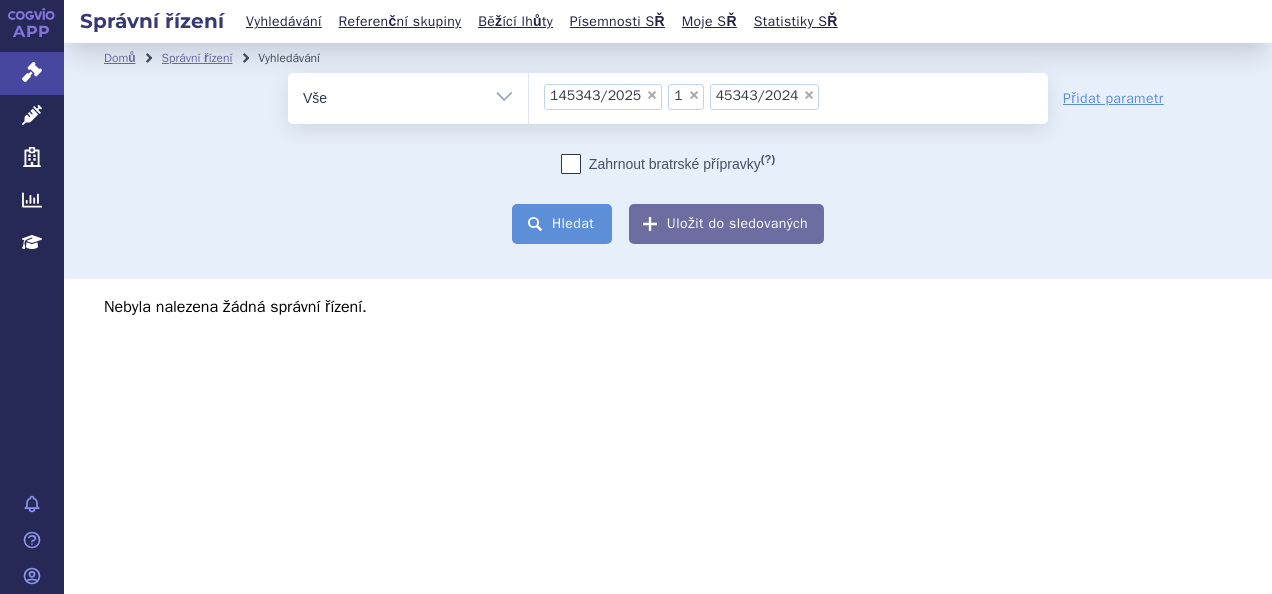 click on "Hledat" at bounding box center [562, 224] 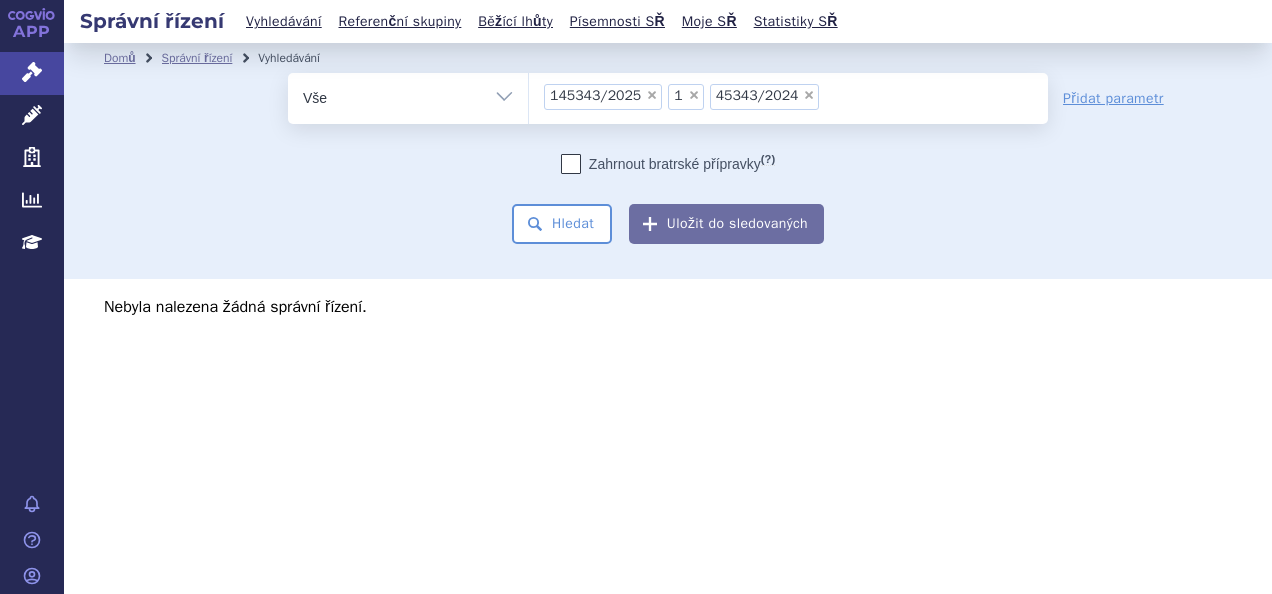 click on "×" at bounding box center [652, 95] 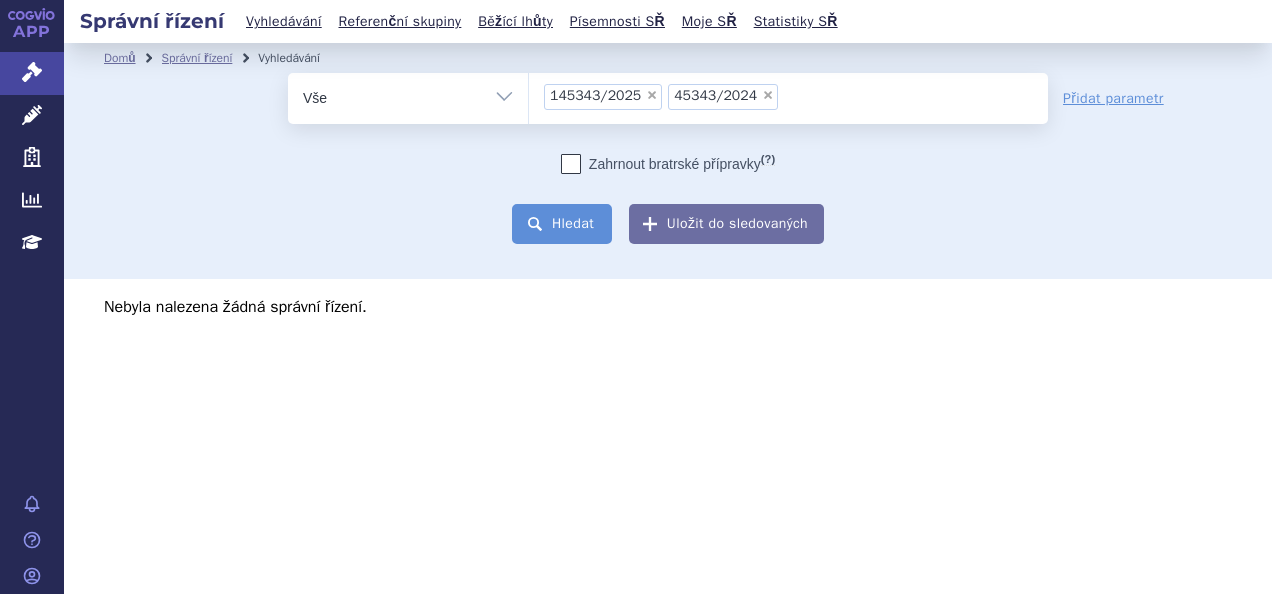 click on "Hledat" at bounding box center [562, 224] 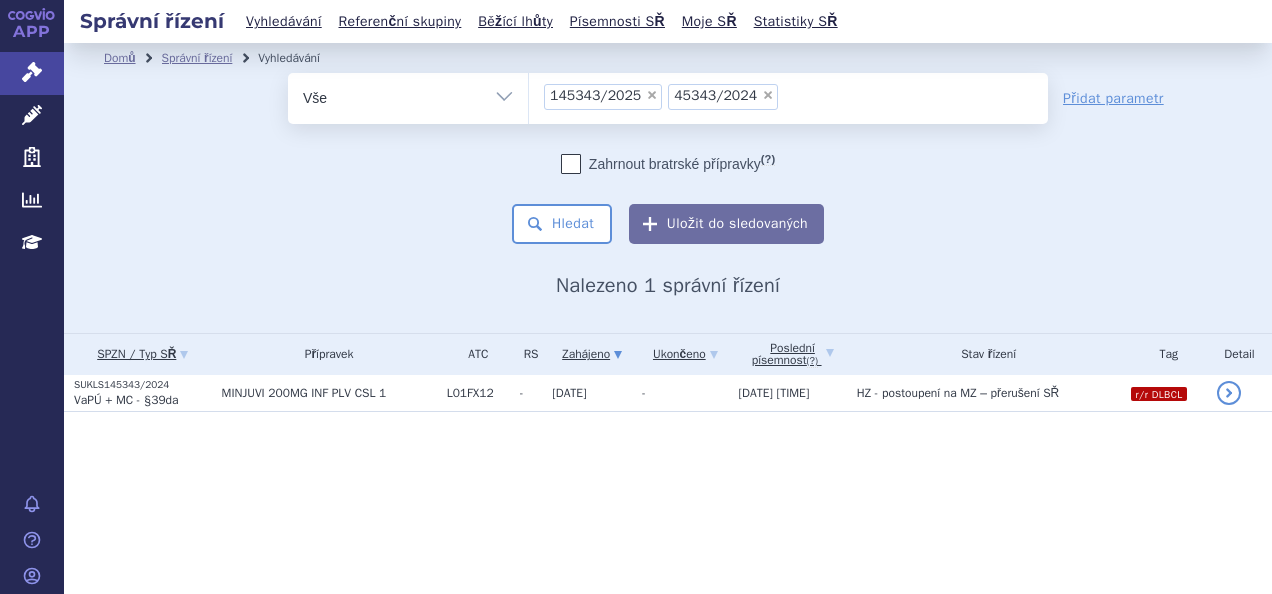 scroll, scrollTop: 0, scrollLeft: 0, axis: both 